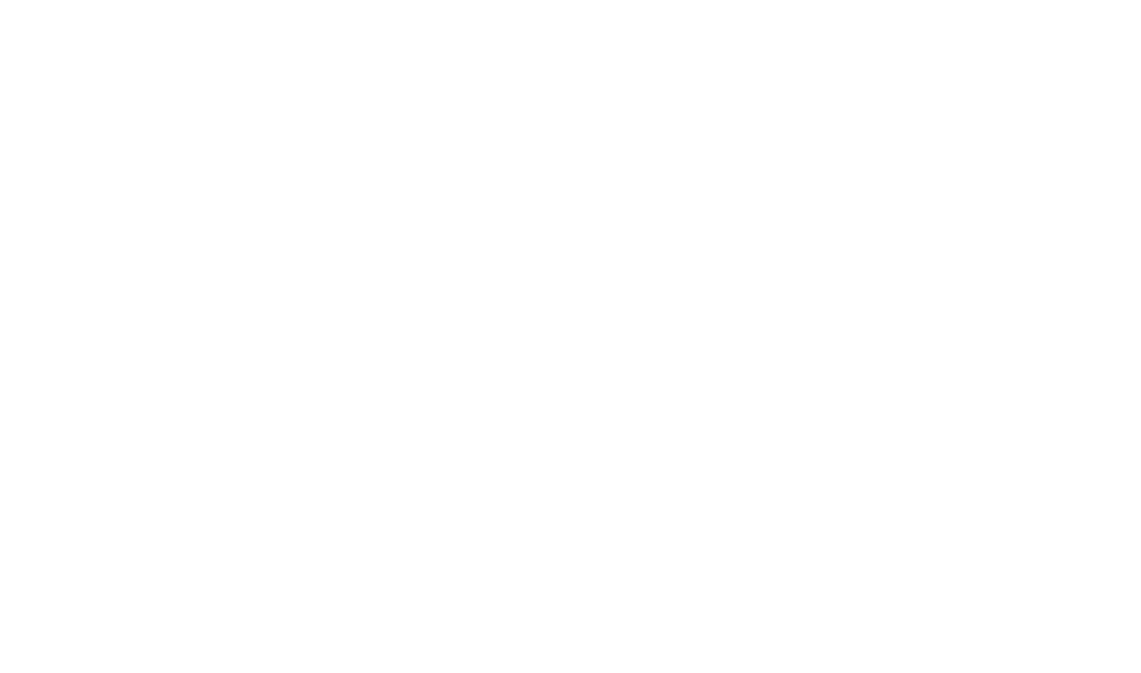 scroll, scrollTop: 0, scrollLeft: 0, axis: both 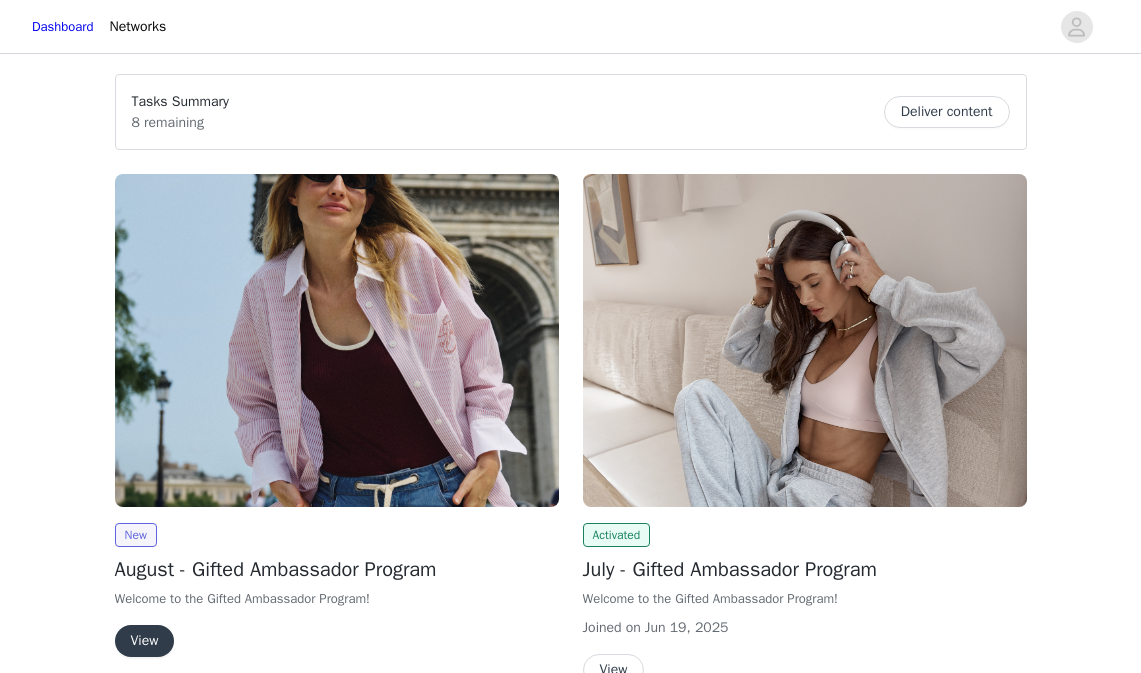 click on "View" at bounding box center [145, 641] 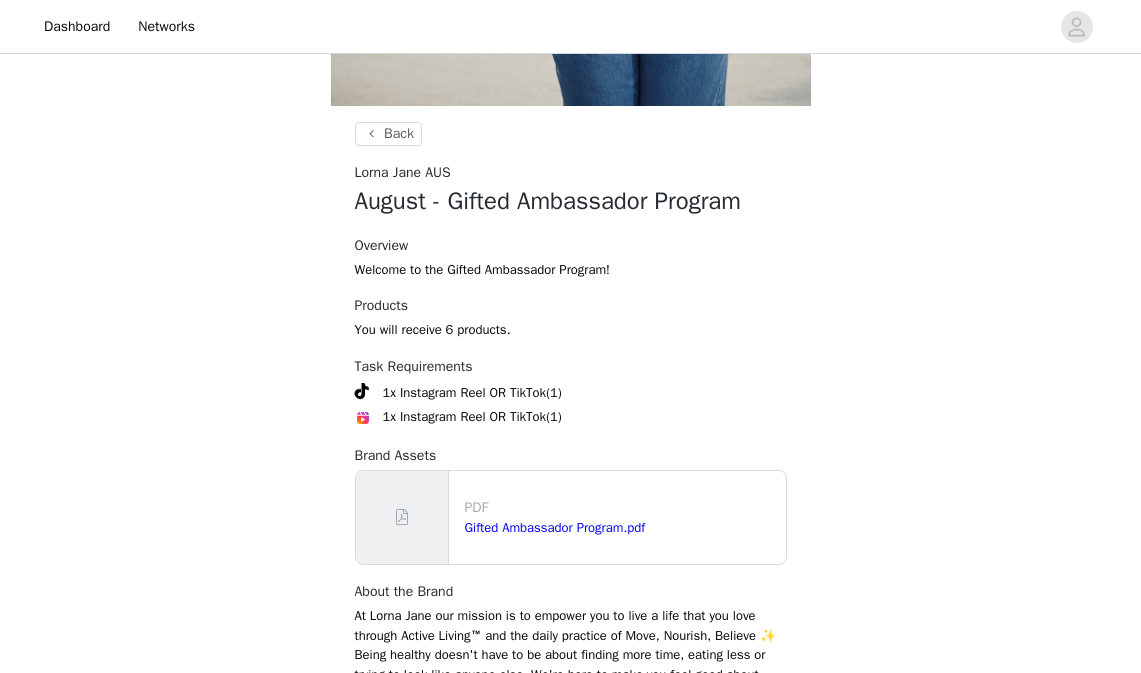 scroll, scrollTop: 897, scrollLeft: 0, axis: vertical 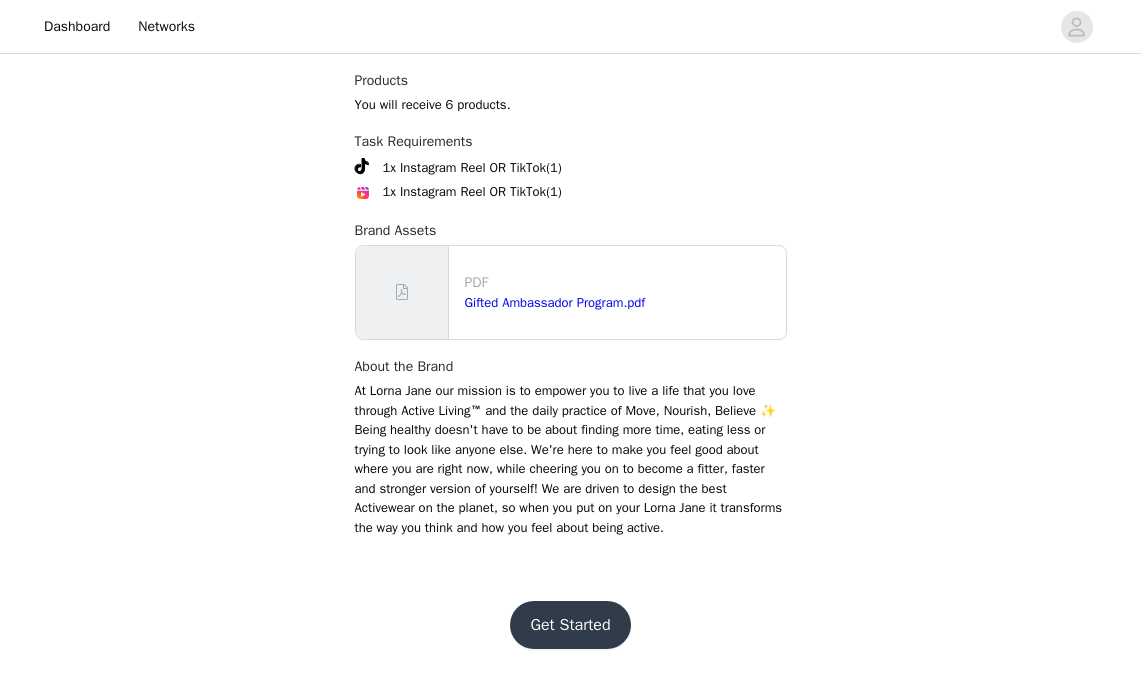 click on "Get Started" at bounding box center (571, 625) 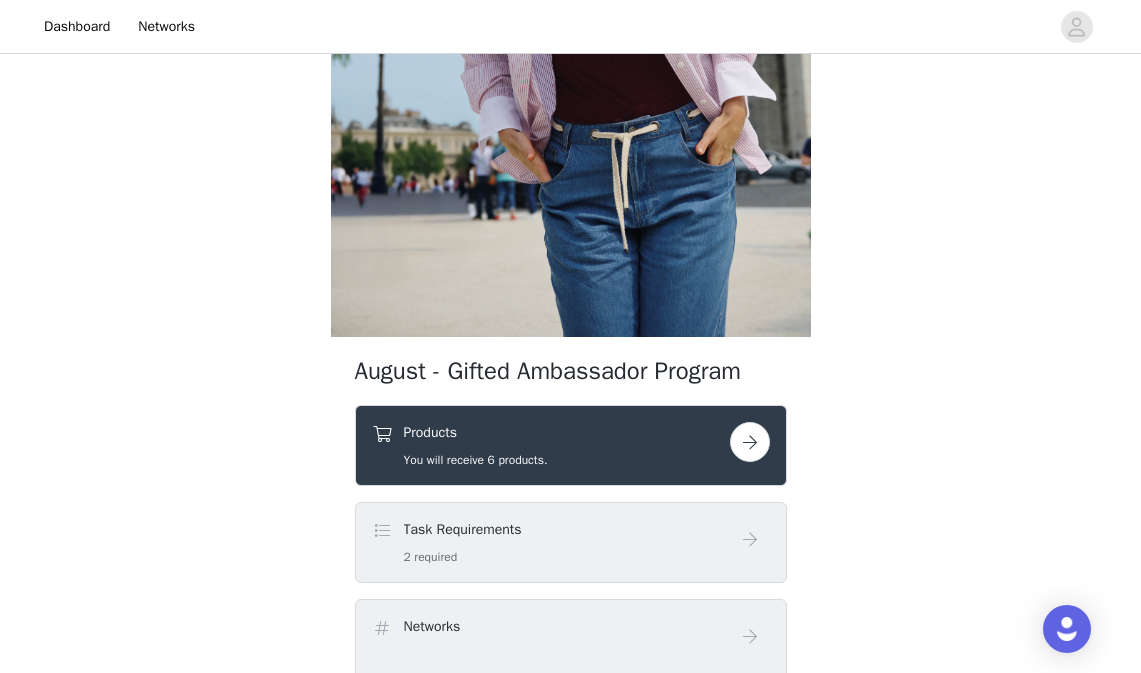 scroll, scrollTop: 440, scrollLeft: 0, axis: vertical 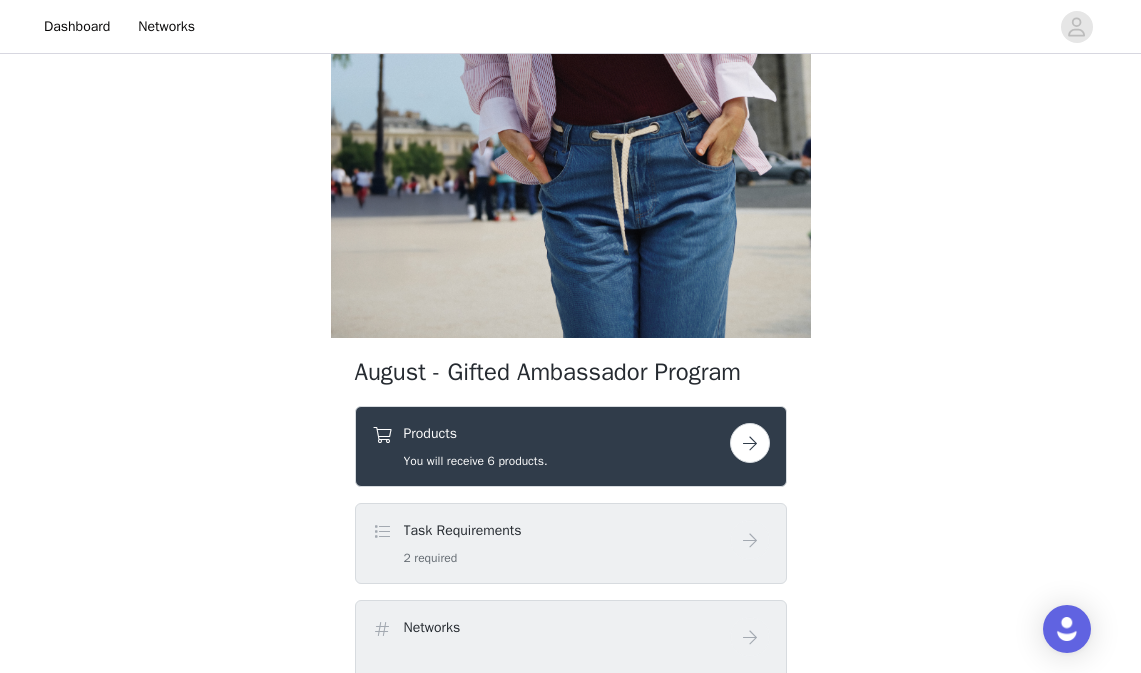 click at bounding box center (750, 443) 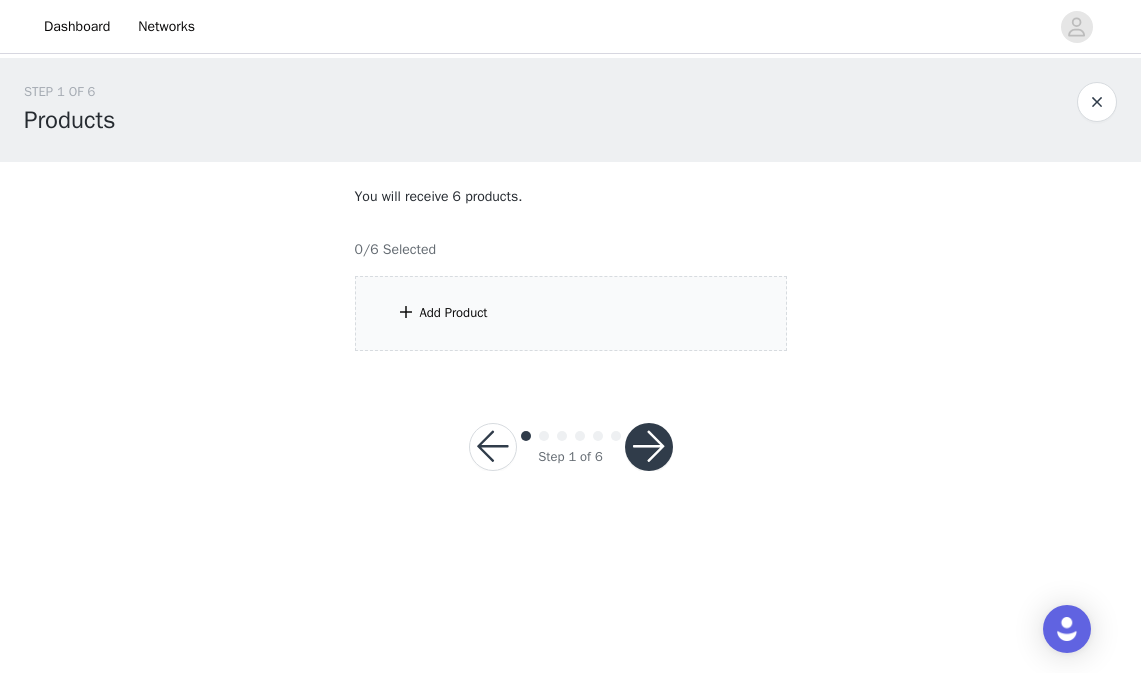 click on "Add Product" at bounding box center [571, 313] 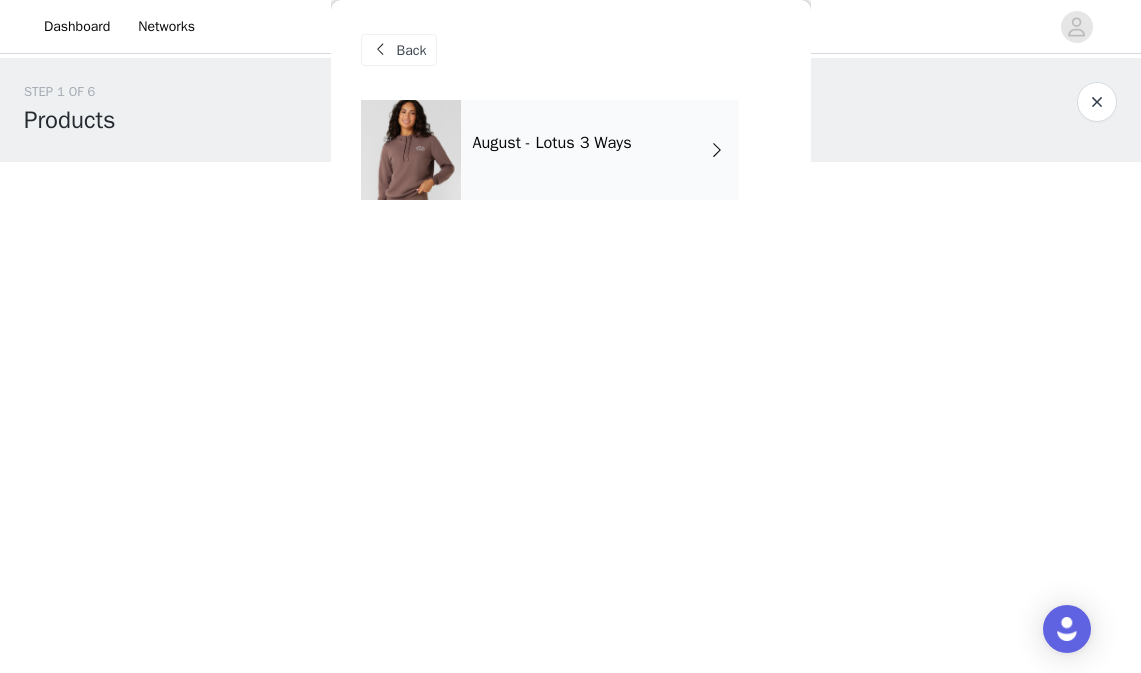 click on "August - Lotus 3 Ways" at bounding box center [600, 150] 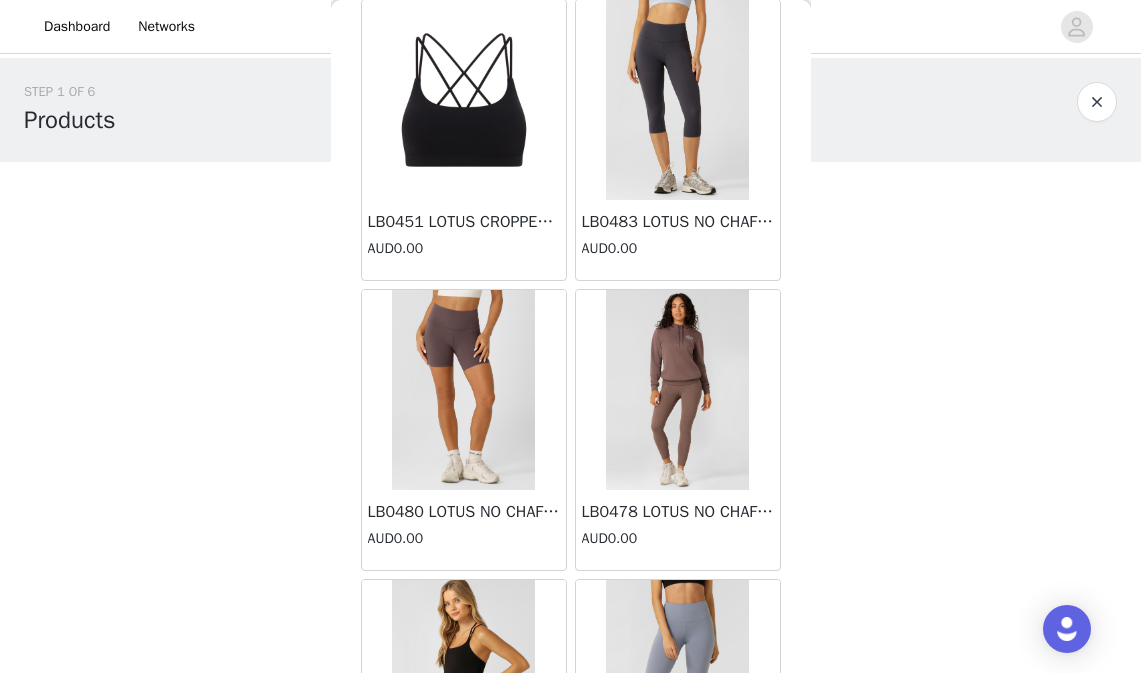 scroll, scrollTop: 1559, scrollLeft: 0, axis: vertical 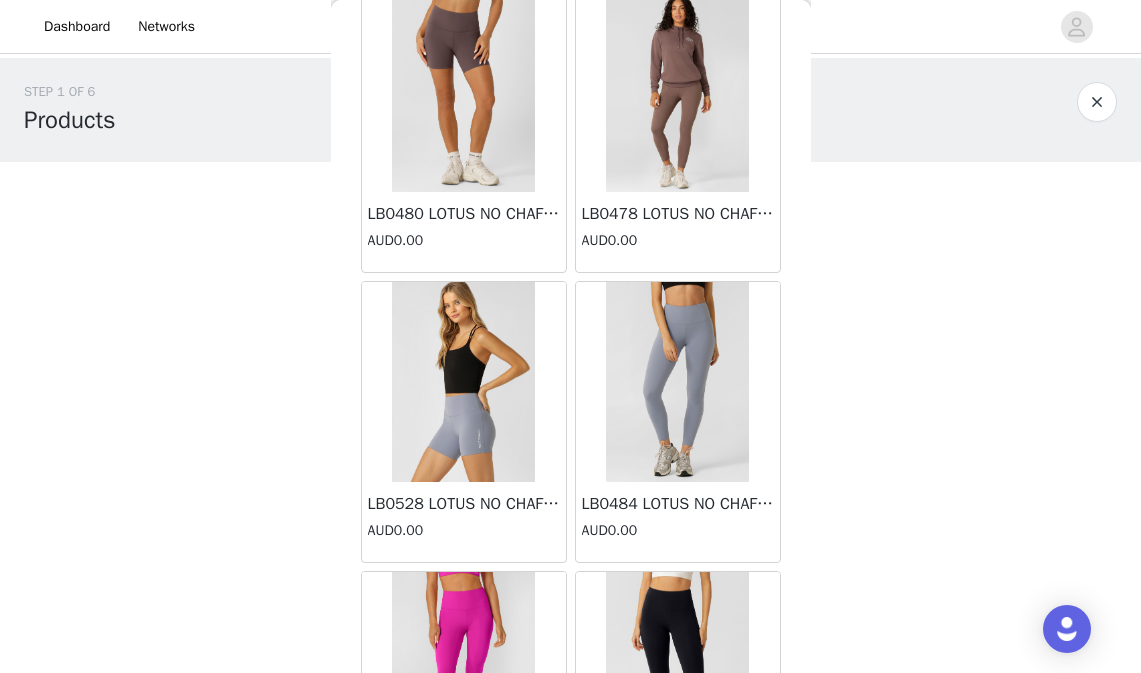 click at bounding box center [463, 382] 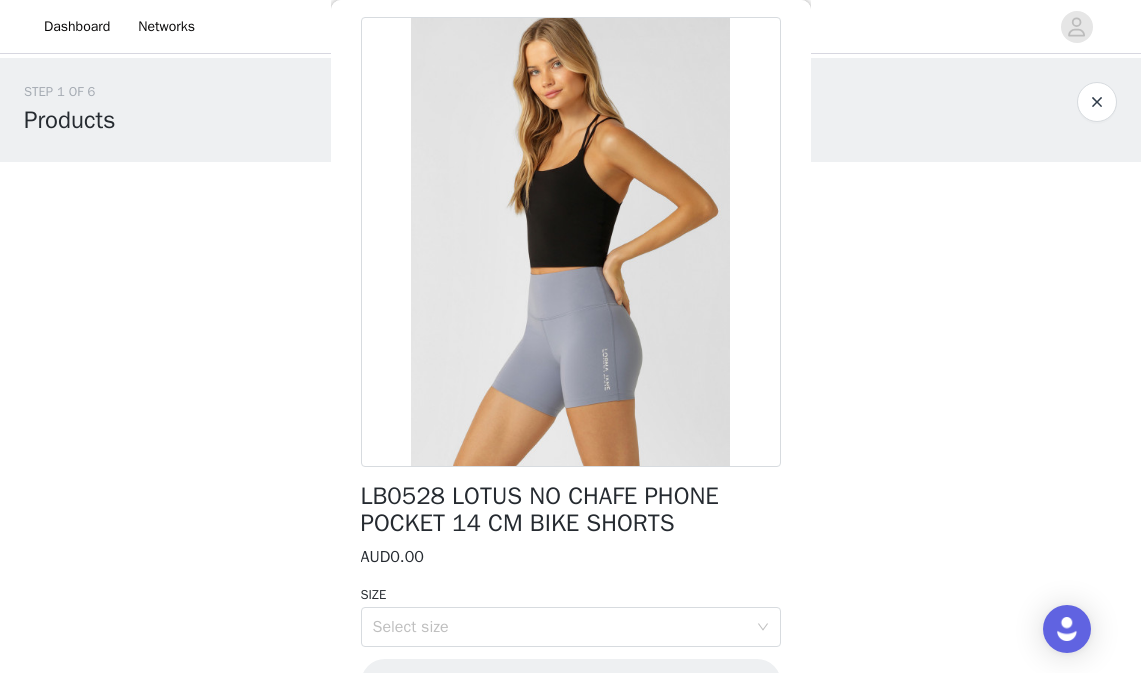 scroll, scrollTop: 140, scrollLeft: 0, axis: vertical 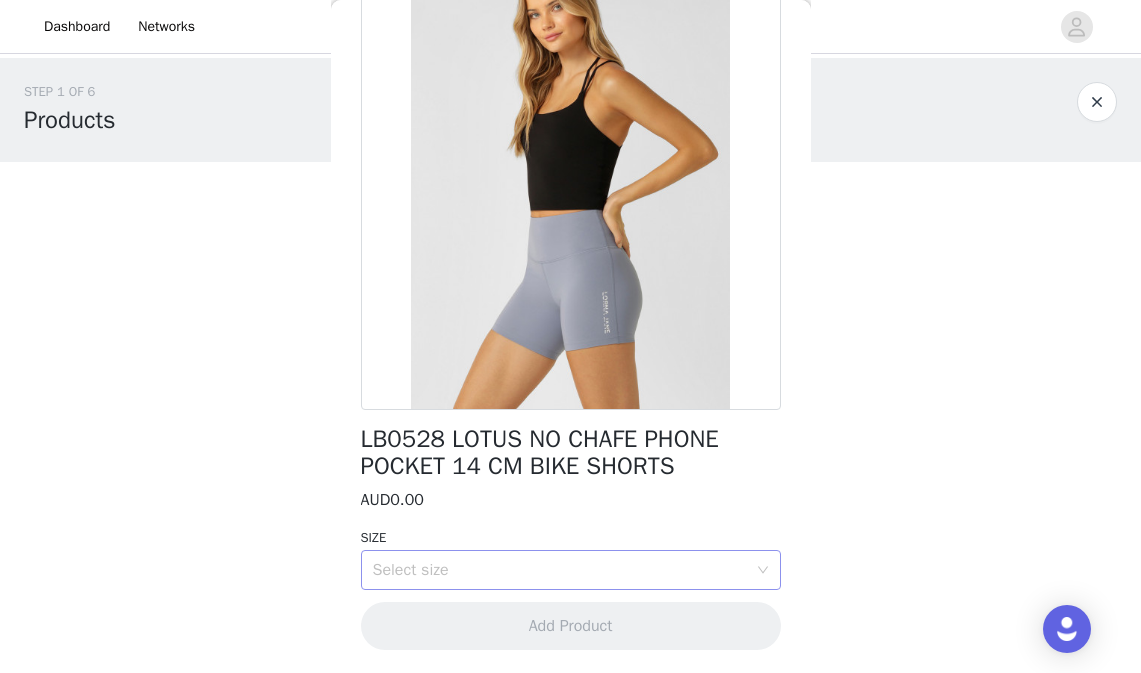 click on "Select size" at bounding box center (560, 570) 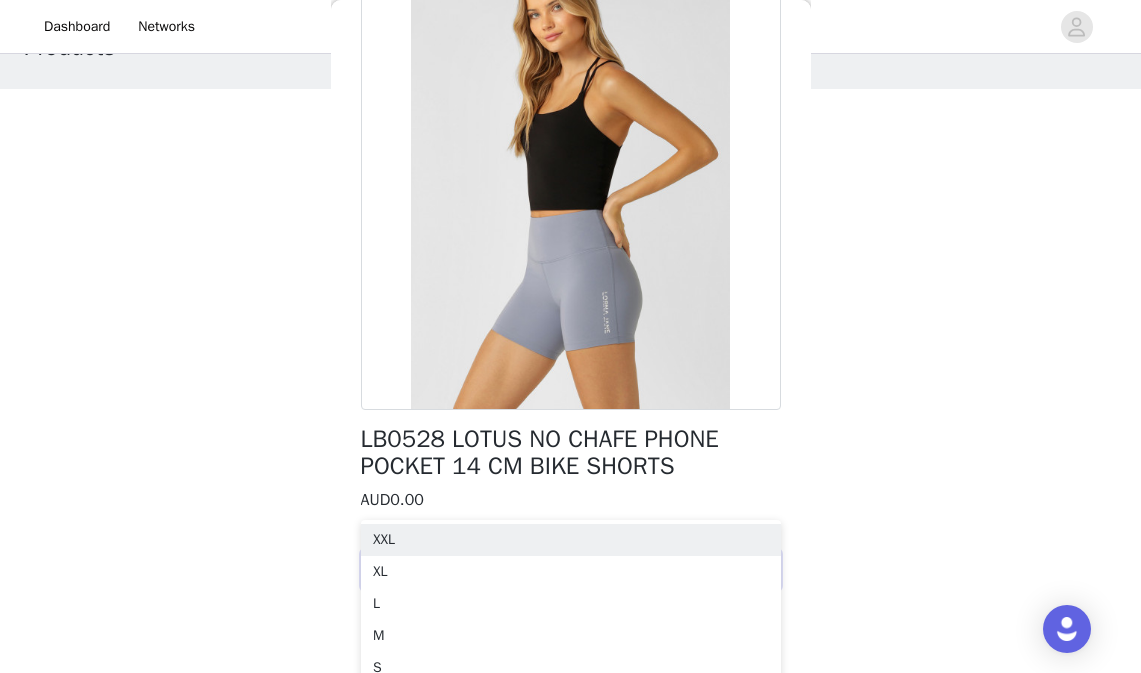 scroll, scrollTop: 152, scrollLeft: 0, axis: vertical 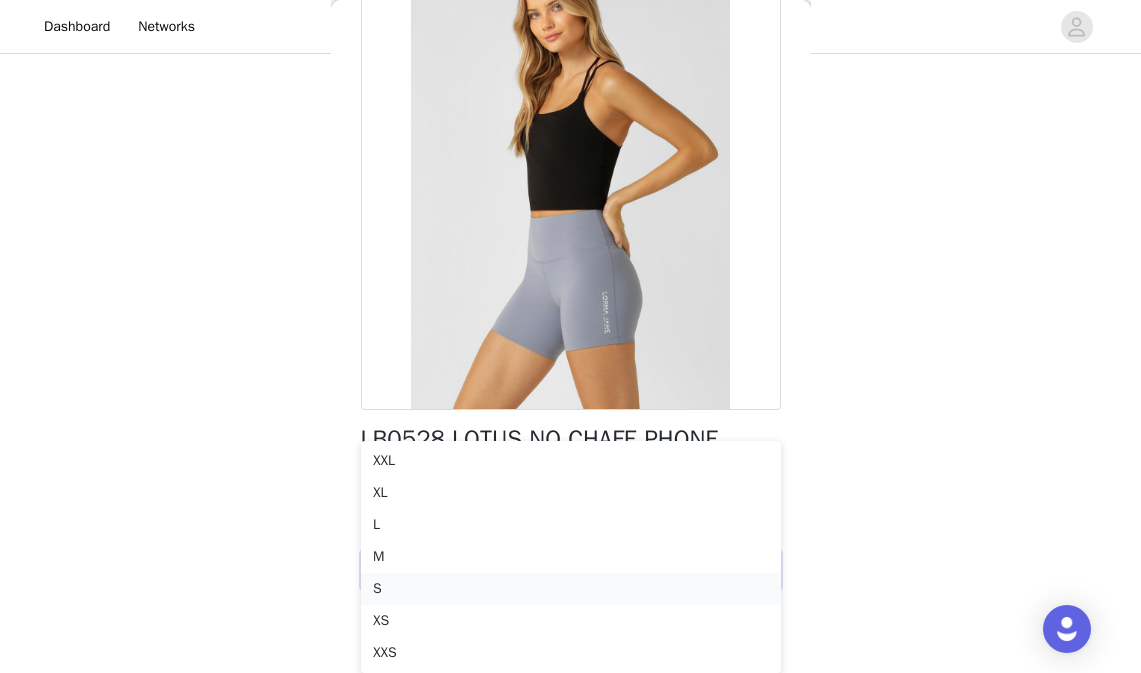 click on "S" at bounding box center [571, 589] 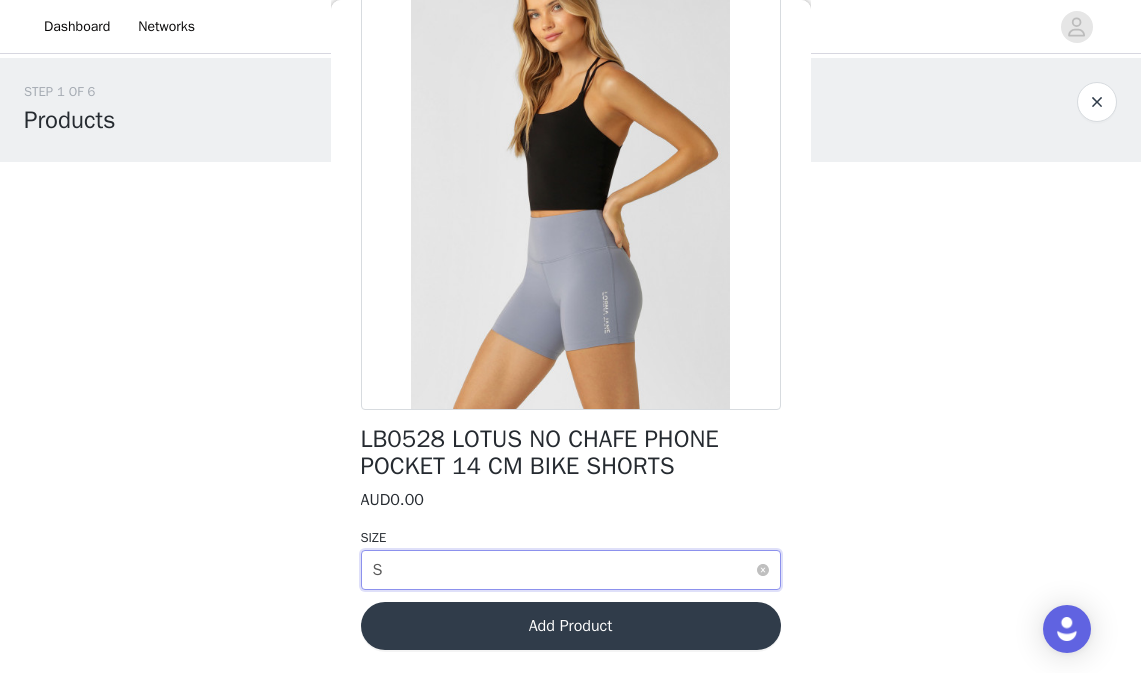 scroll, scrollTop: 0, scrollLeft: 0, axis: both 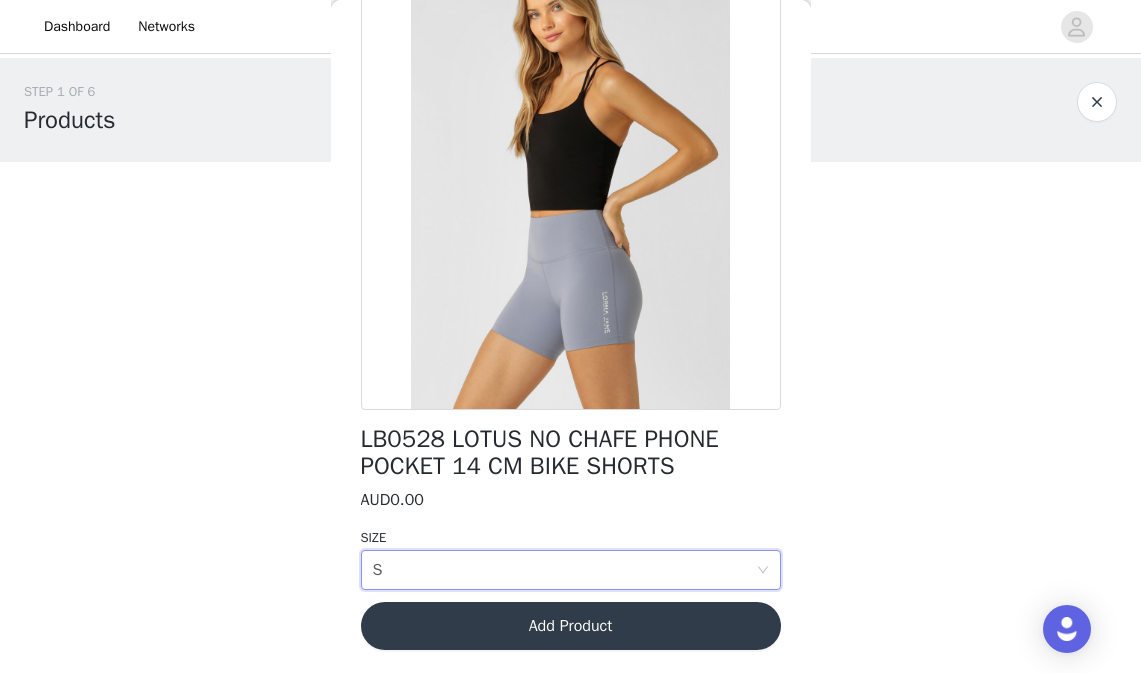 click on "Add Product" at bounding box center (571, 626) 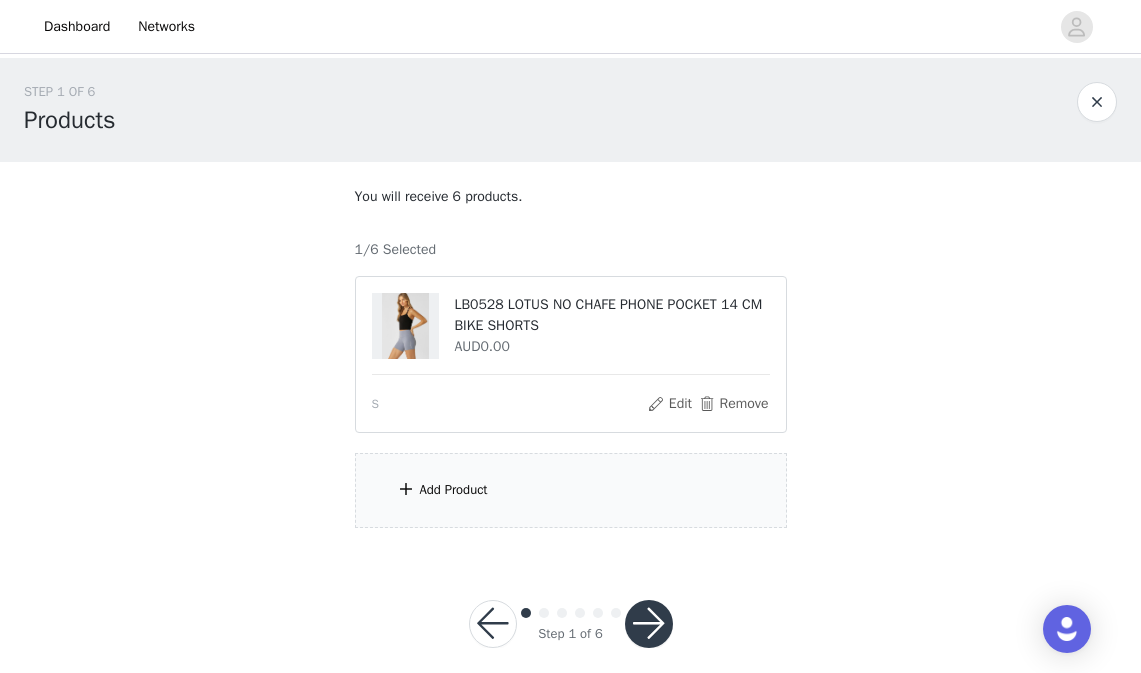 click on "Add Product" at bounding box center (571, 490) 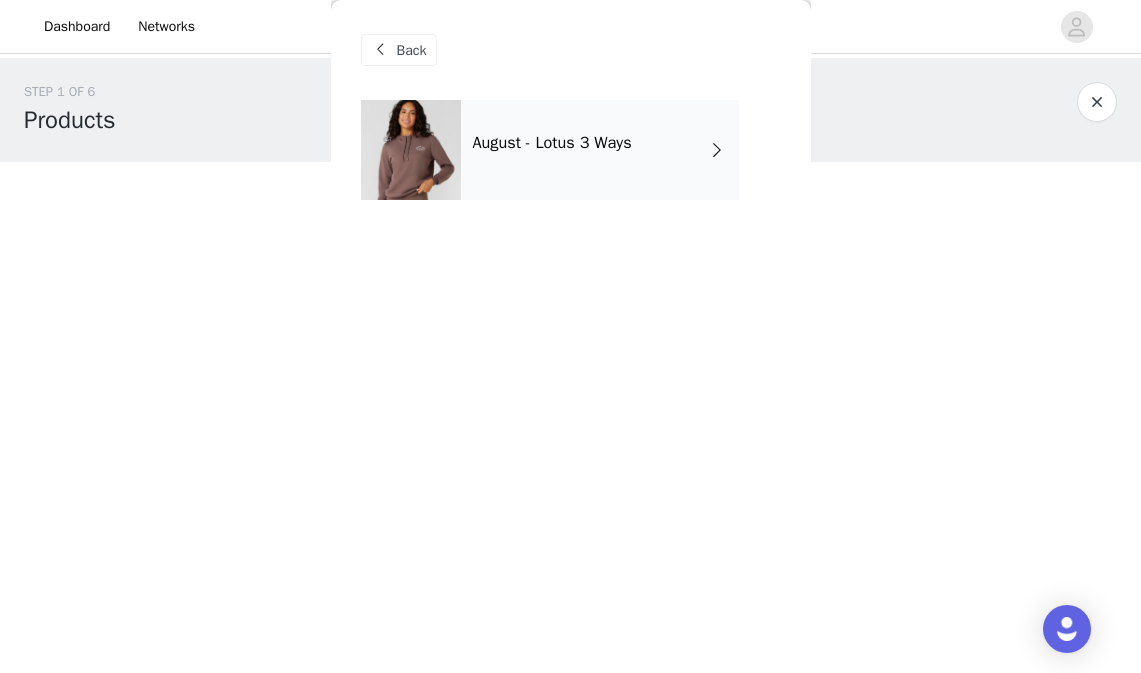 click on "August - Lotus 3 Ways" at bounding box center [600, 150] 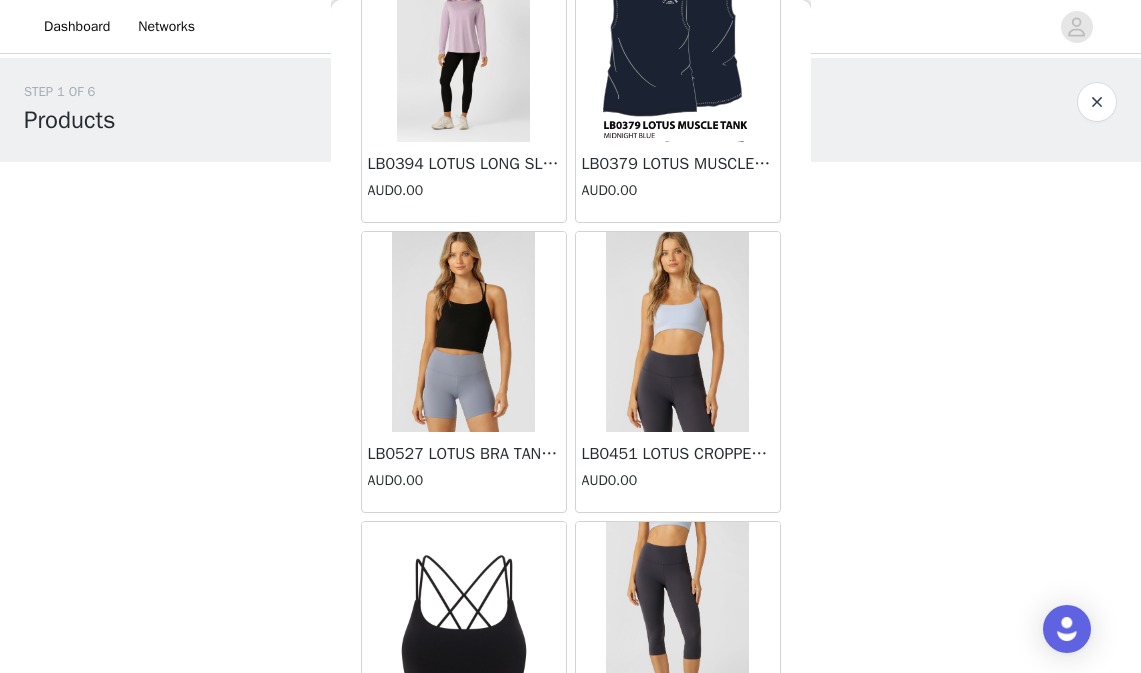 scroll, scrollTop: 743, scrollLeft: 0, axis: vertical 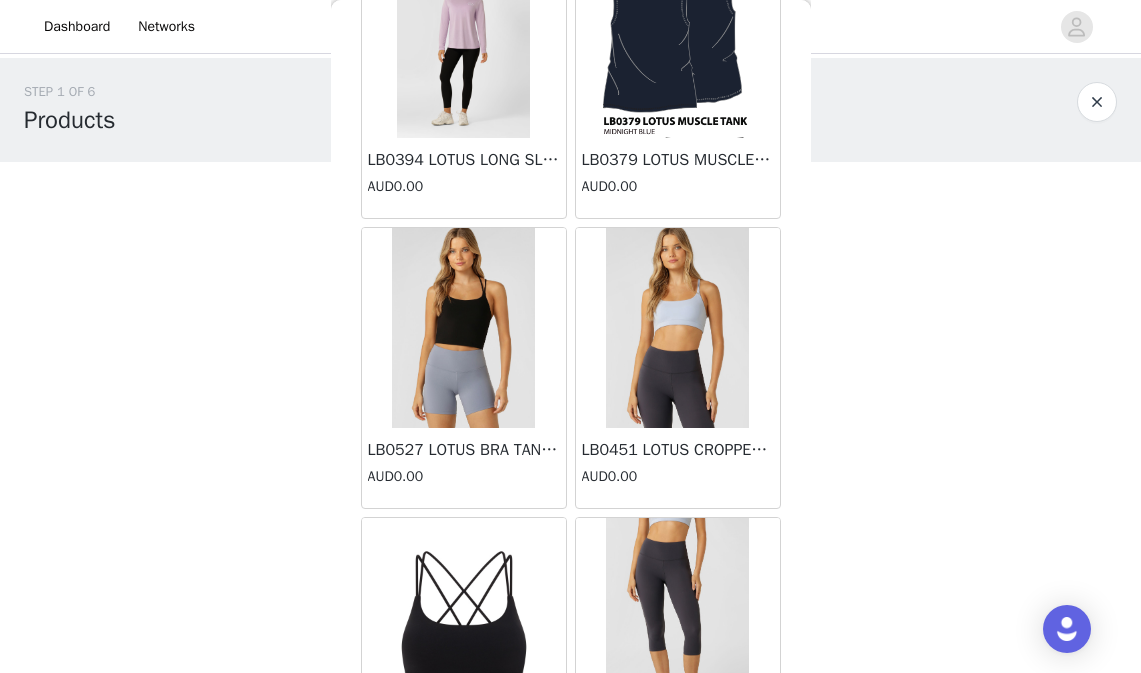 click at bounding box center [677, 328] 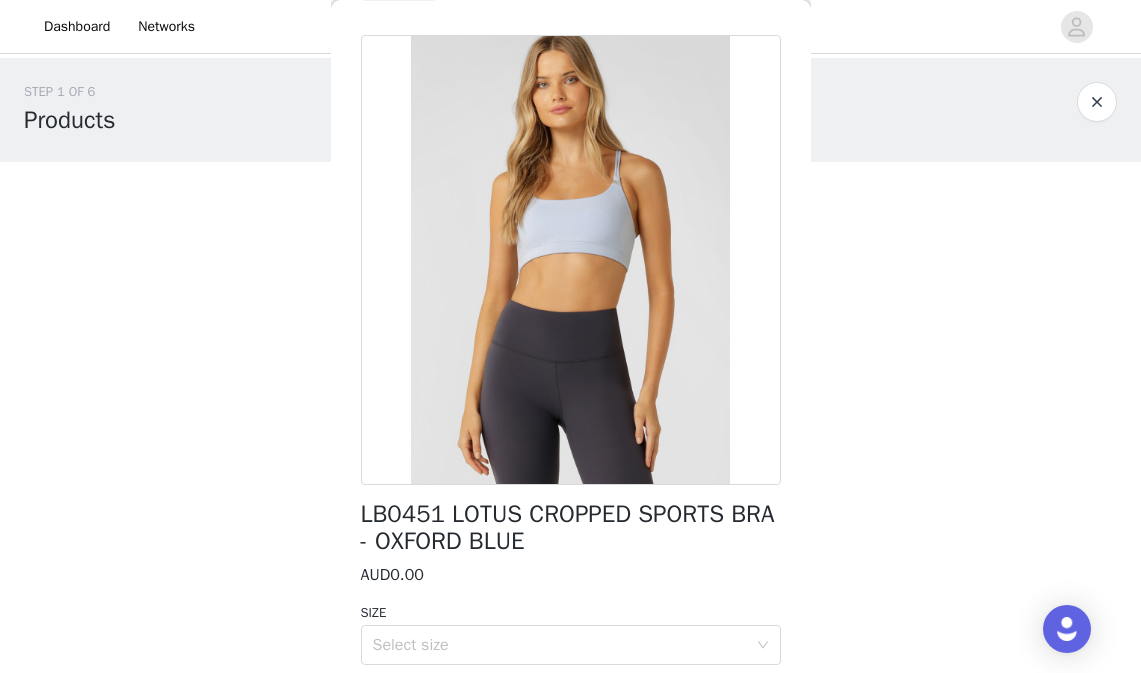 scroll, scrollTop: 140, scrollLeft: 0, axis: vertical 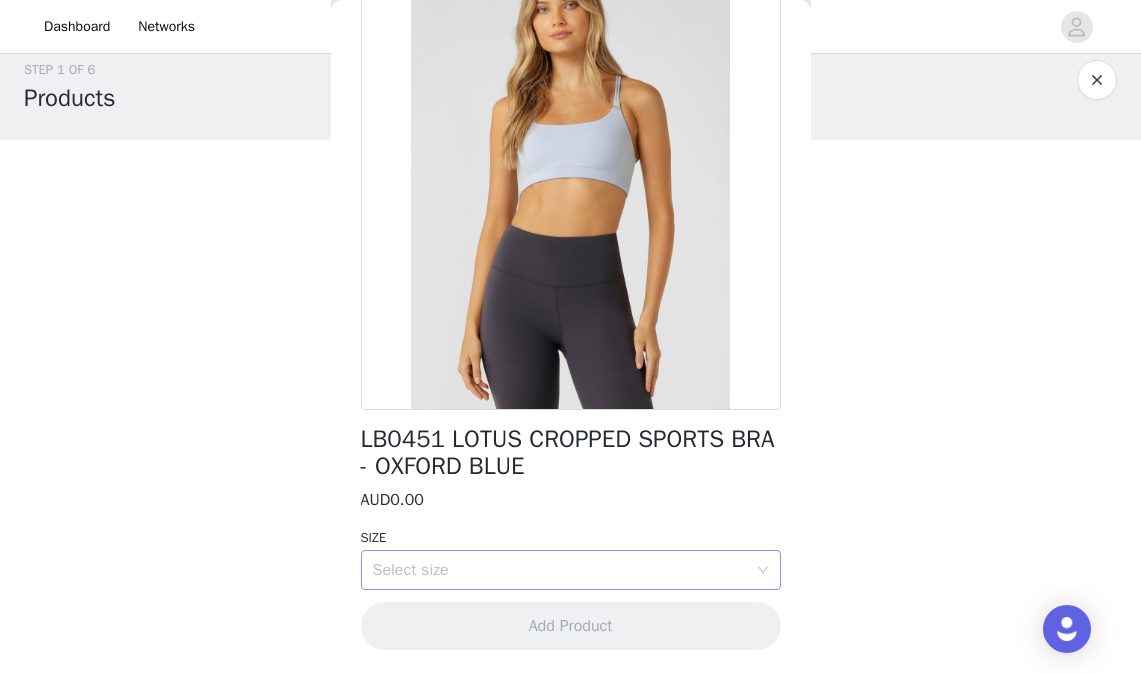 click on "Select size" at bounding box center (560, 570) 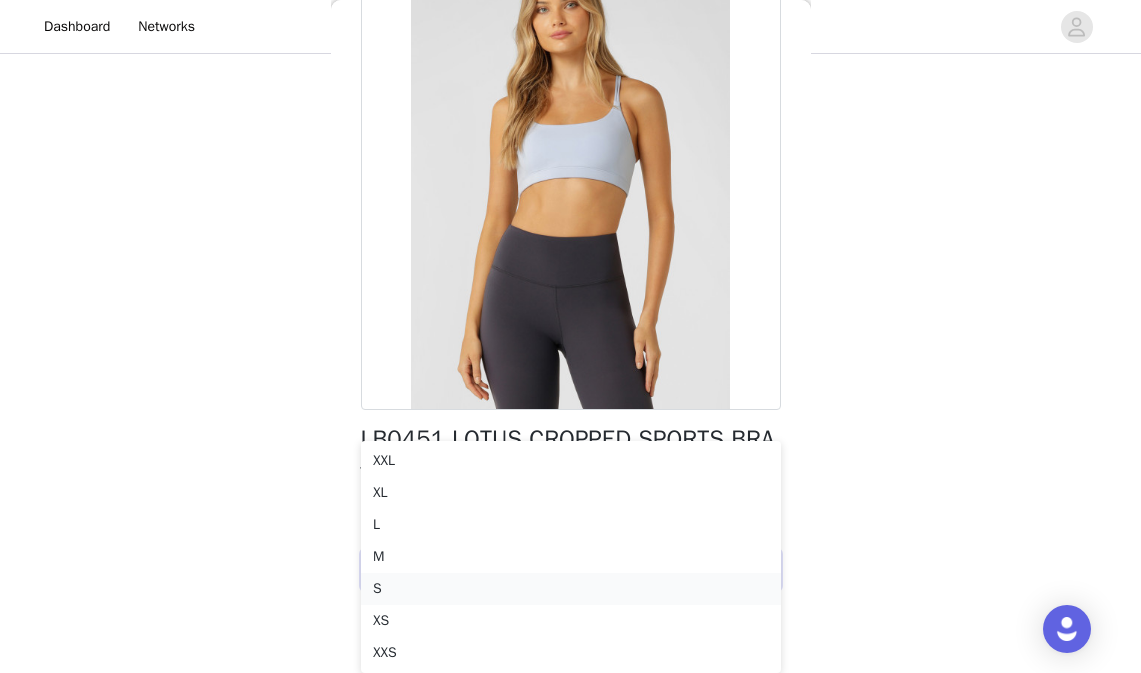 click on "S" at bounding box center [571, 589] 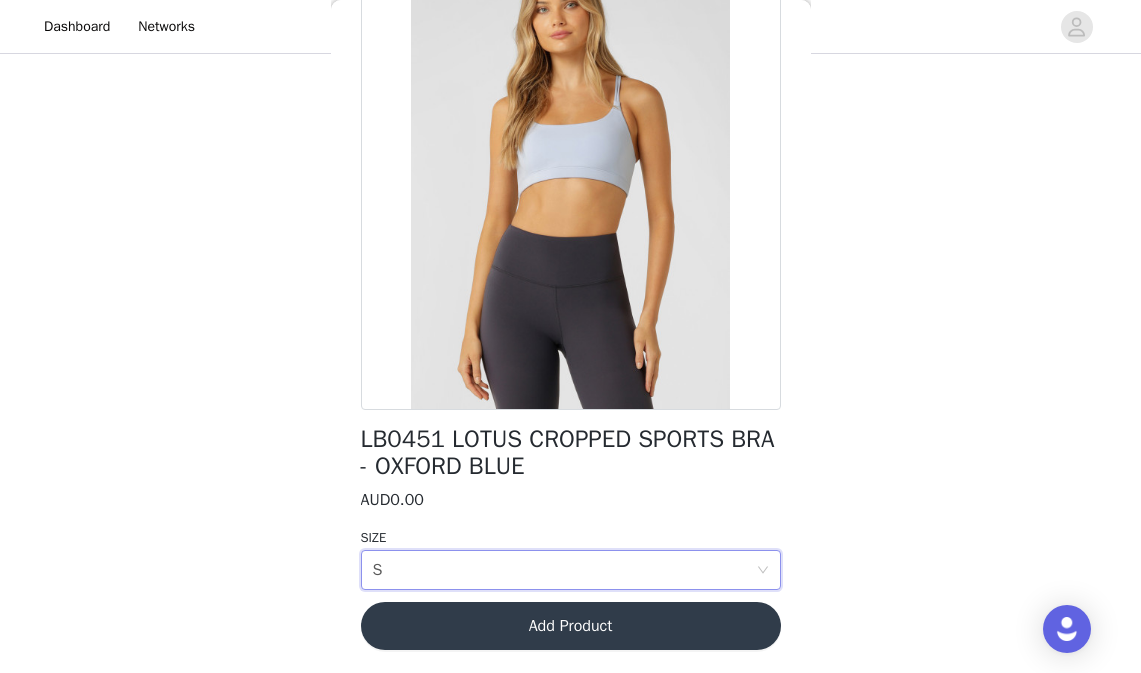 scroll, scrollTop: 22, scrollLeft: 0, axis: vertical 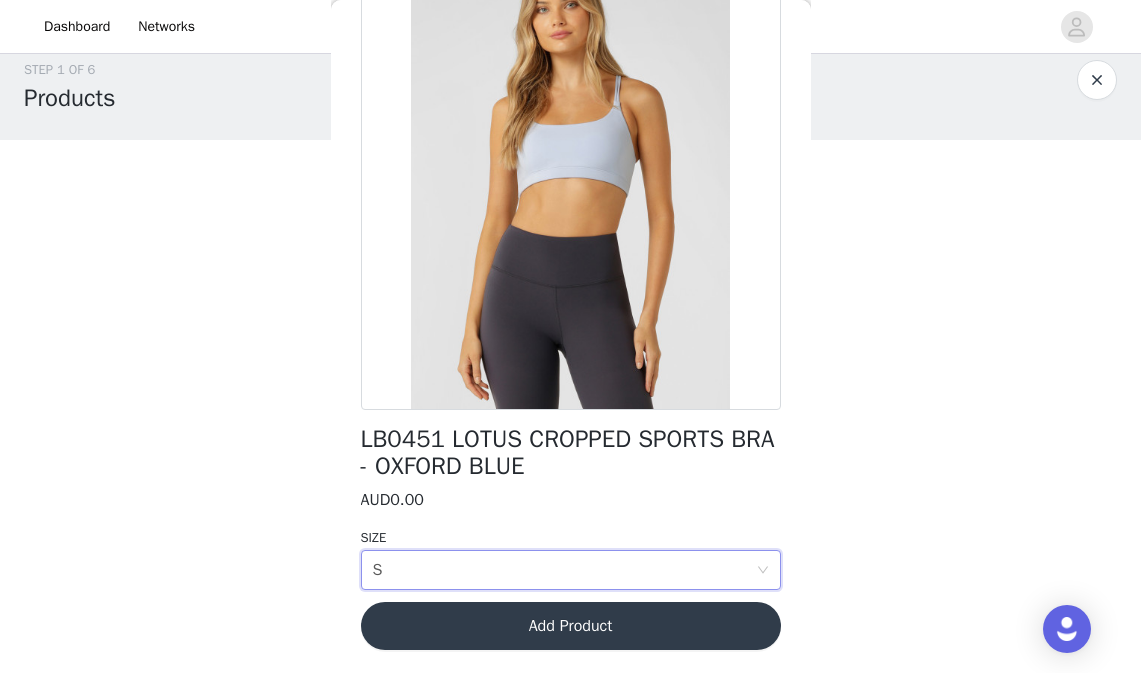 click on "Add Product" at bounding box center (571, 626) 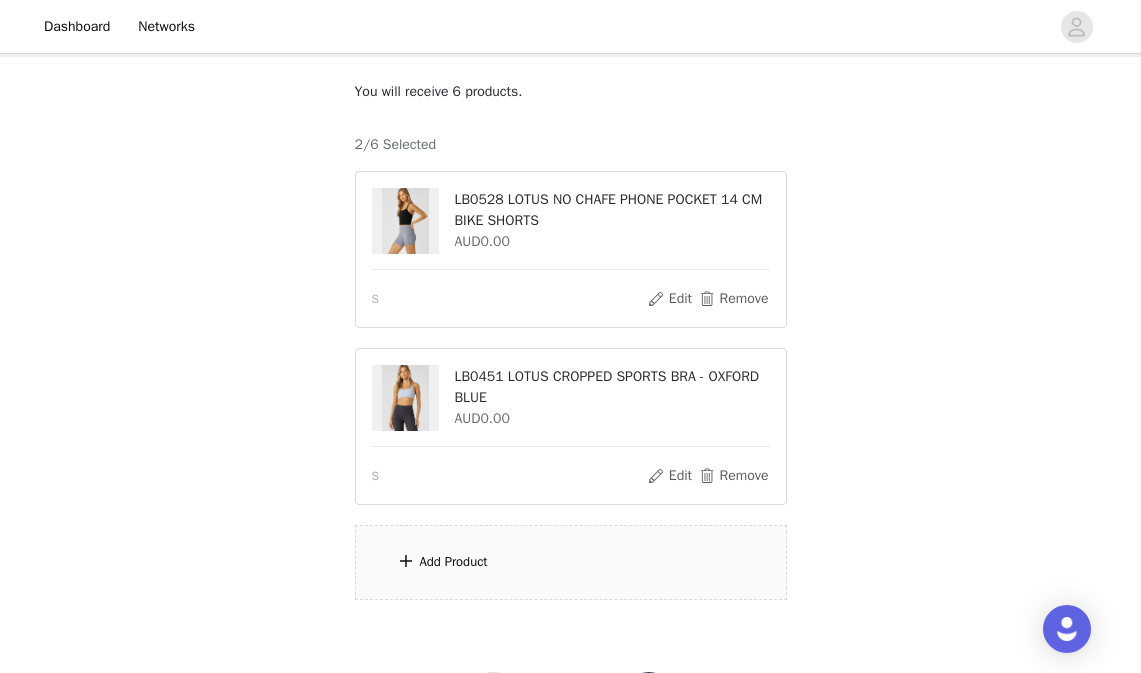 scroll, scrollTop: 112, scrollLeft: 0, axis: vertical 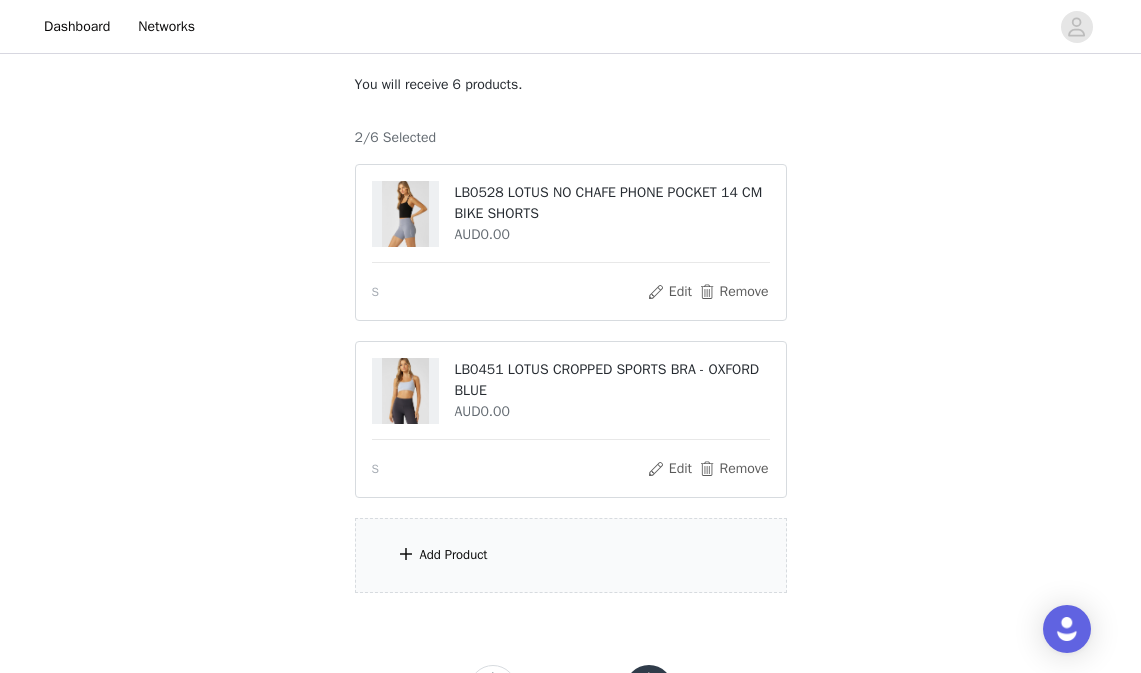 click on "Add Product" at bounding box center [454, 555] 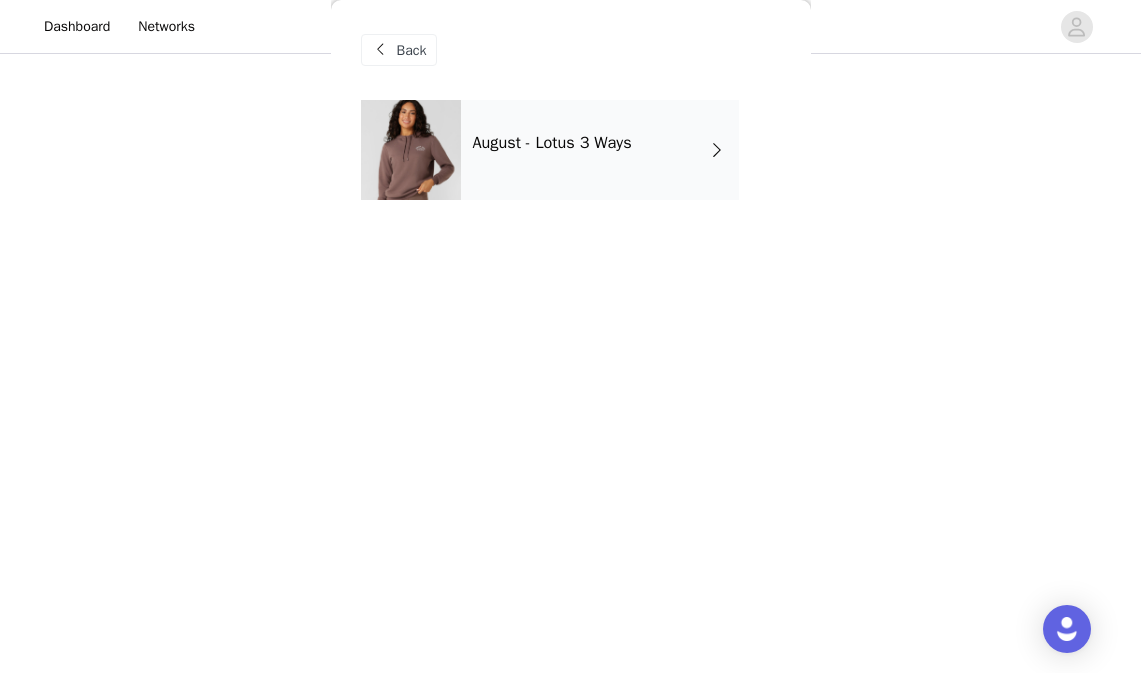 click on "August - Lotus 3 Ways" at bounding box center [600, 150] 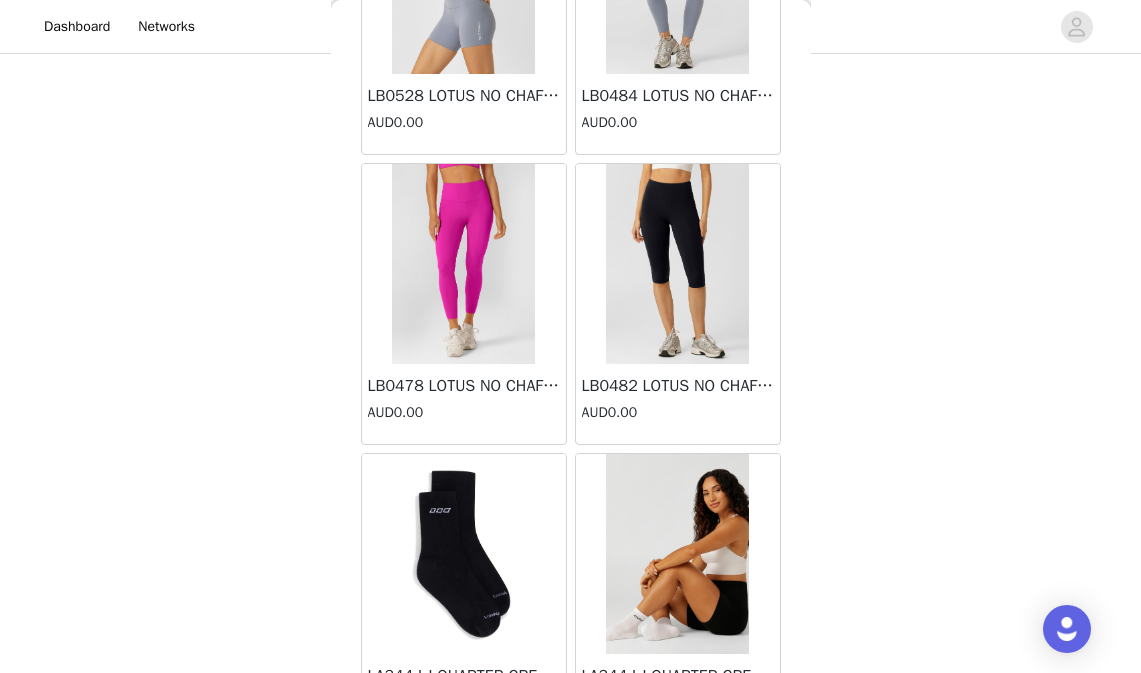 scroll, scrollTop: 2033, scrollLeft: 0, axis: vertical 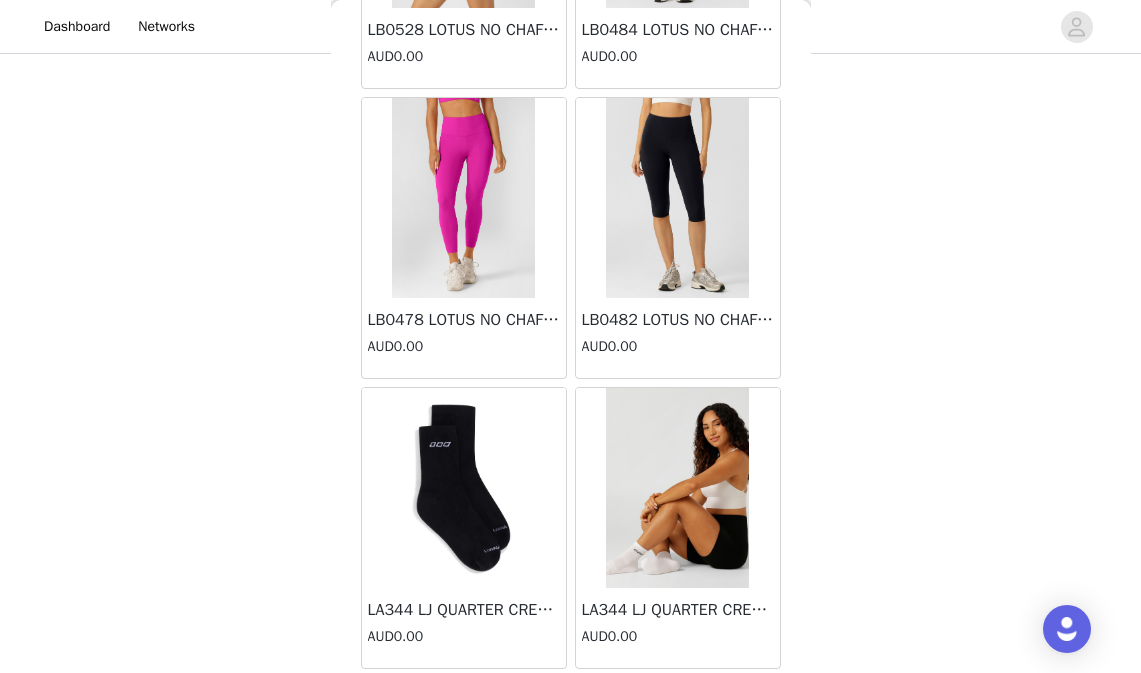 click at bounding box center [463, 488] 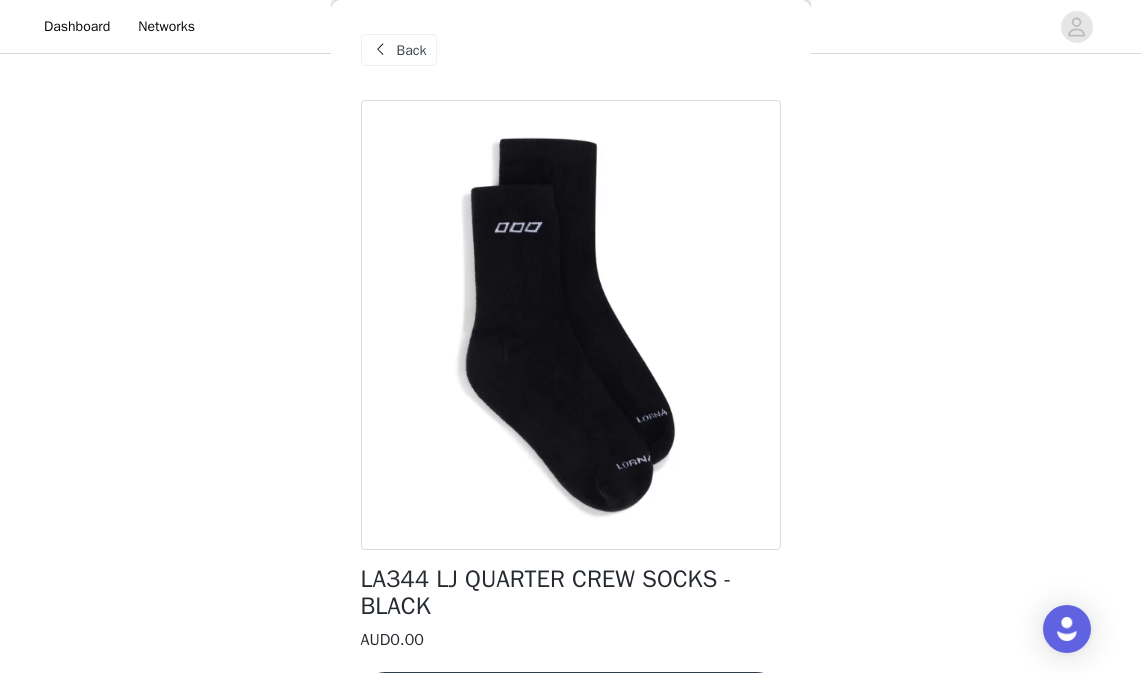 scroll, scrollTop: 71, scrollLeft: 0, axis: vertical 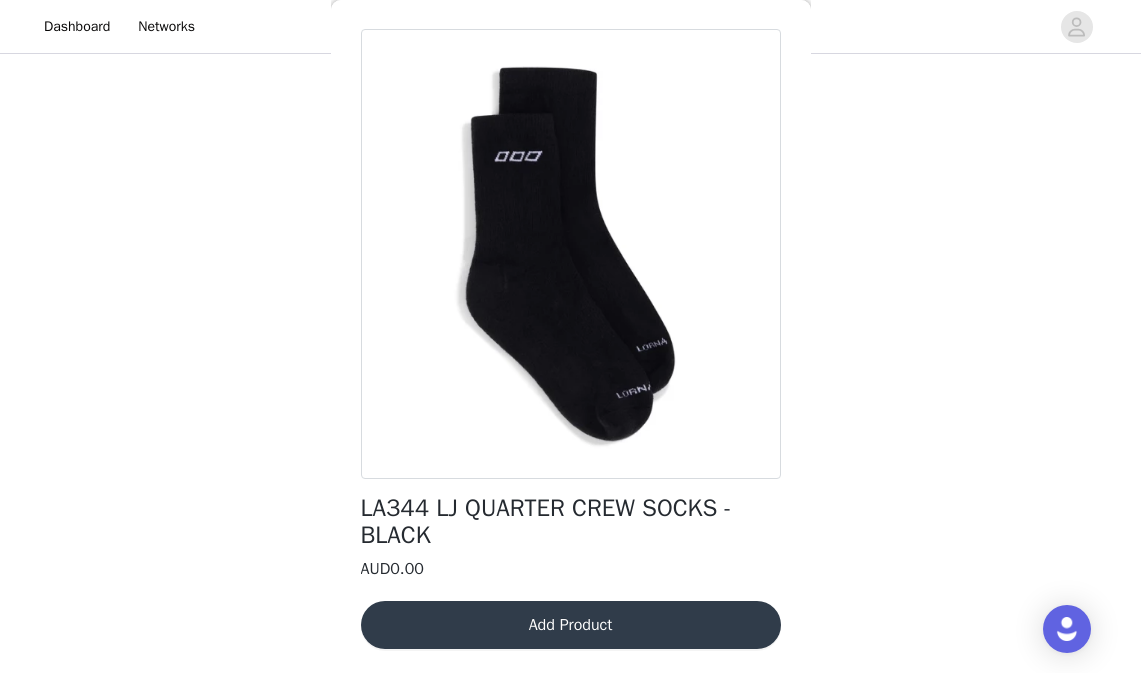 click on "Add Product" at bounding box center [571, 625] 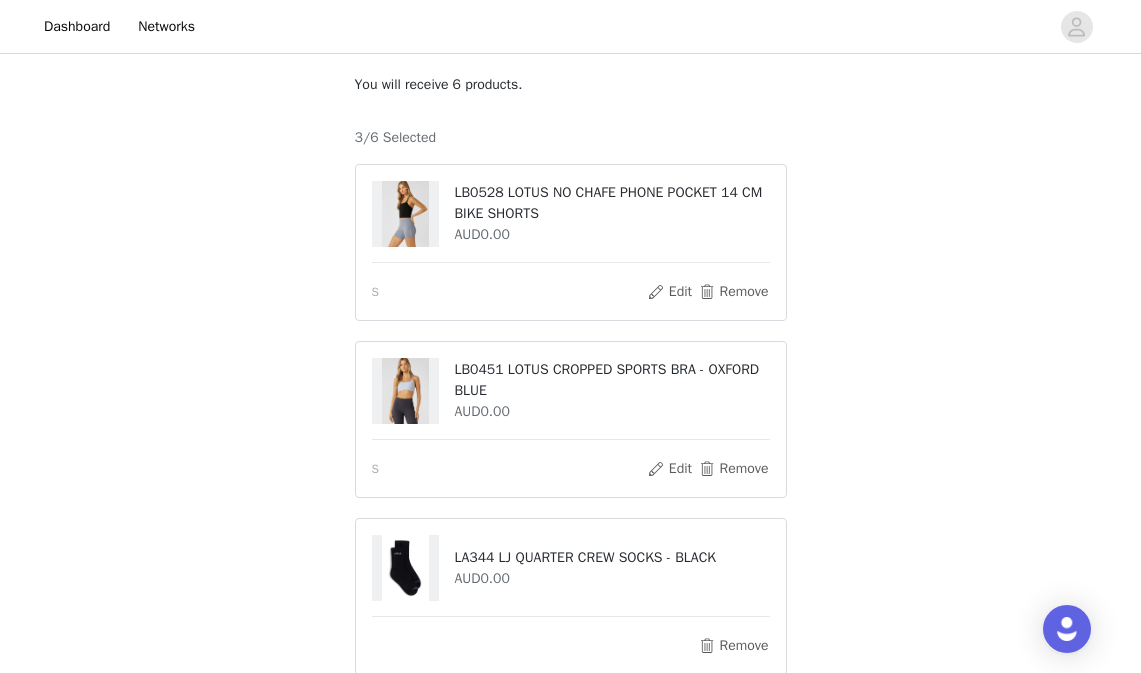 scroll, scrollTop: 376, scrollLeft: 0, axis: vertical 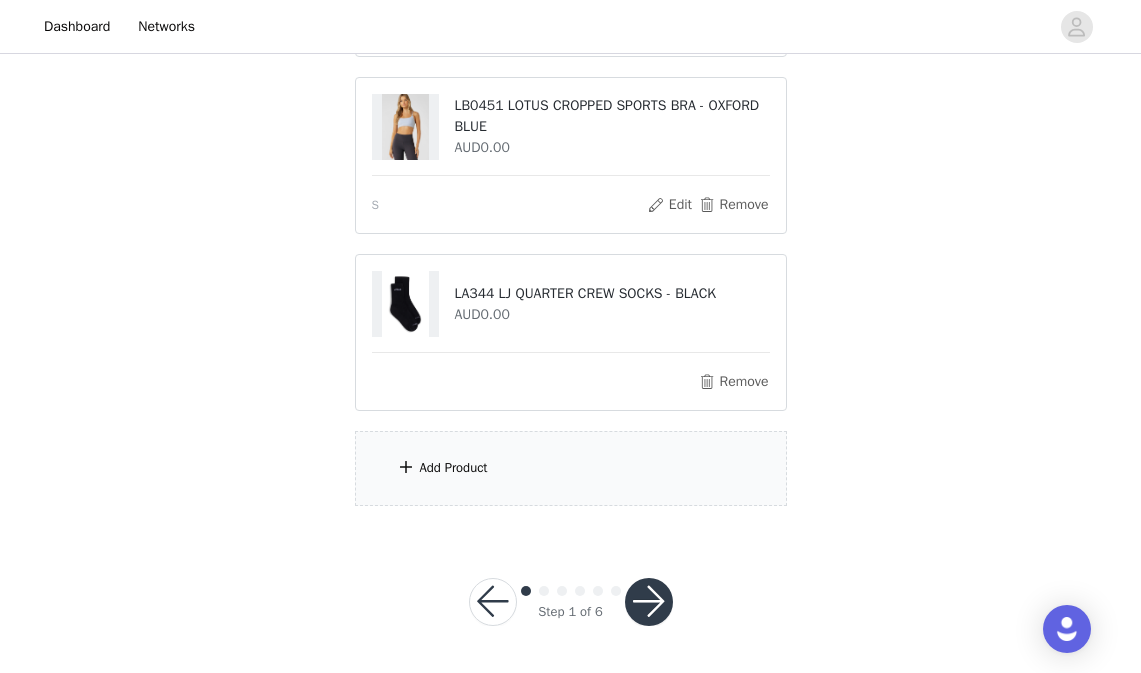 click on "Add Product" at bounding box center (571, 468) 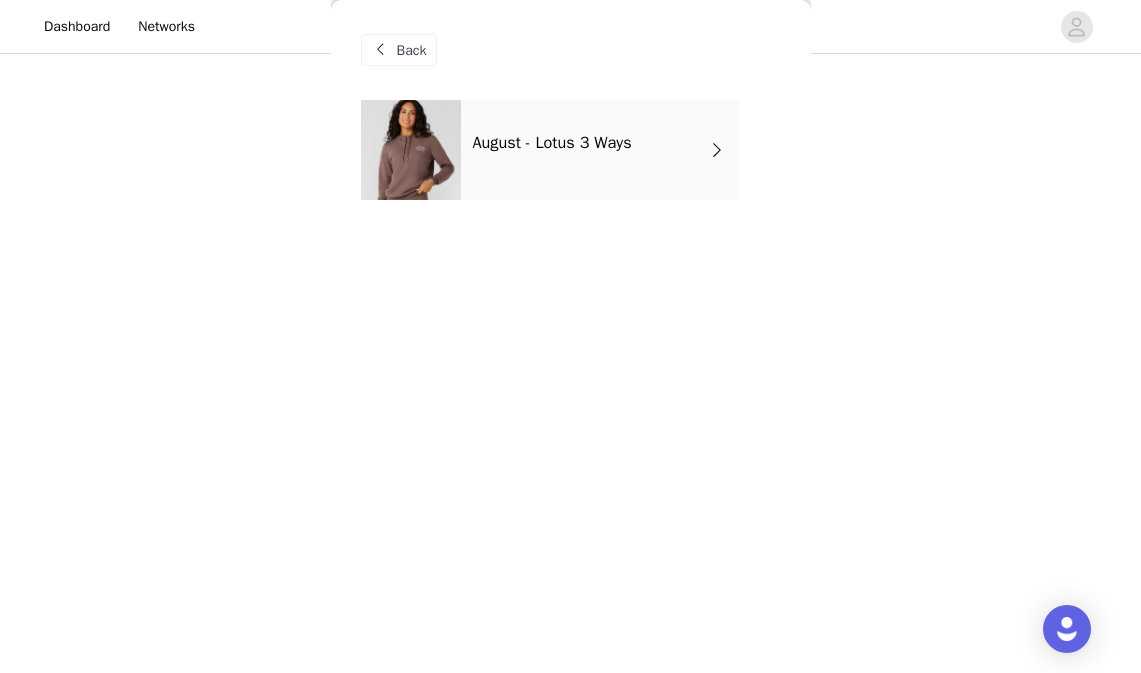 click on "August - Lotus 3 Ways" at bounding box center (571, 165) 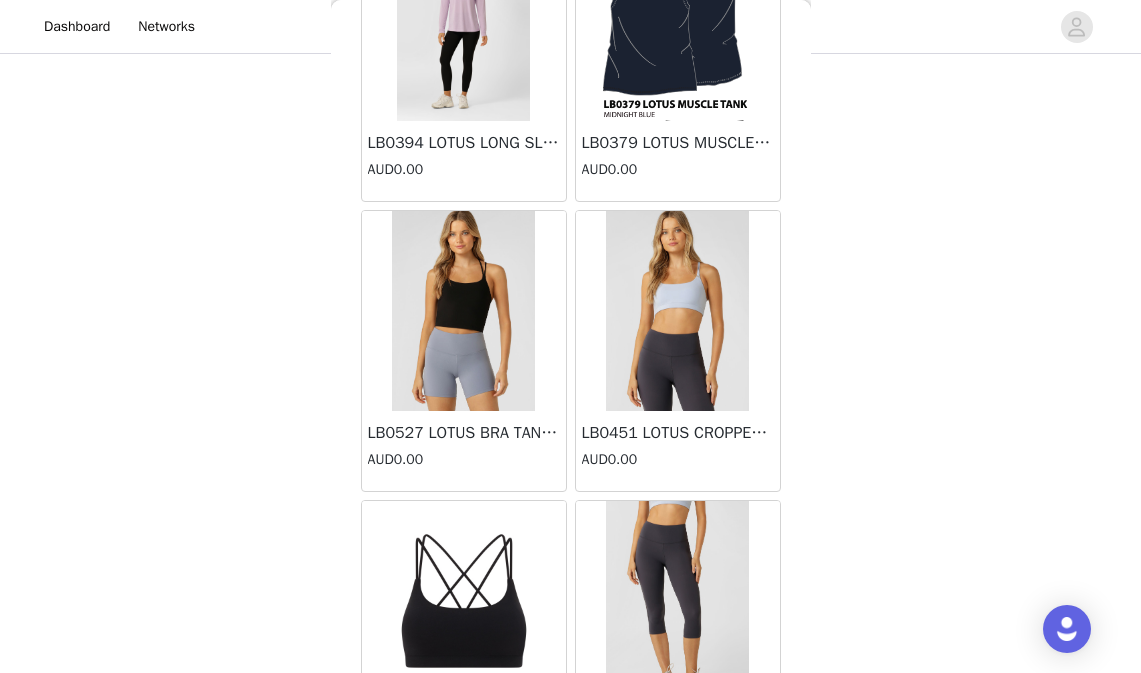 scroll, scrollTop: 767, scrollLeft: 0, axis: vertical 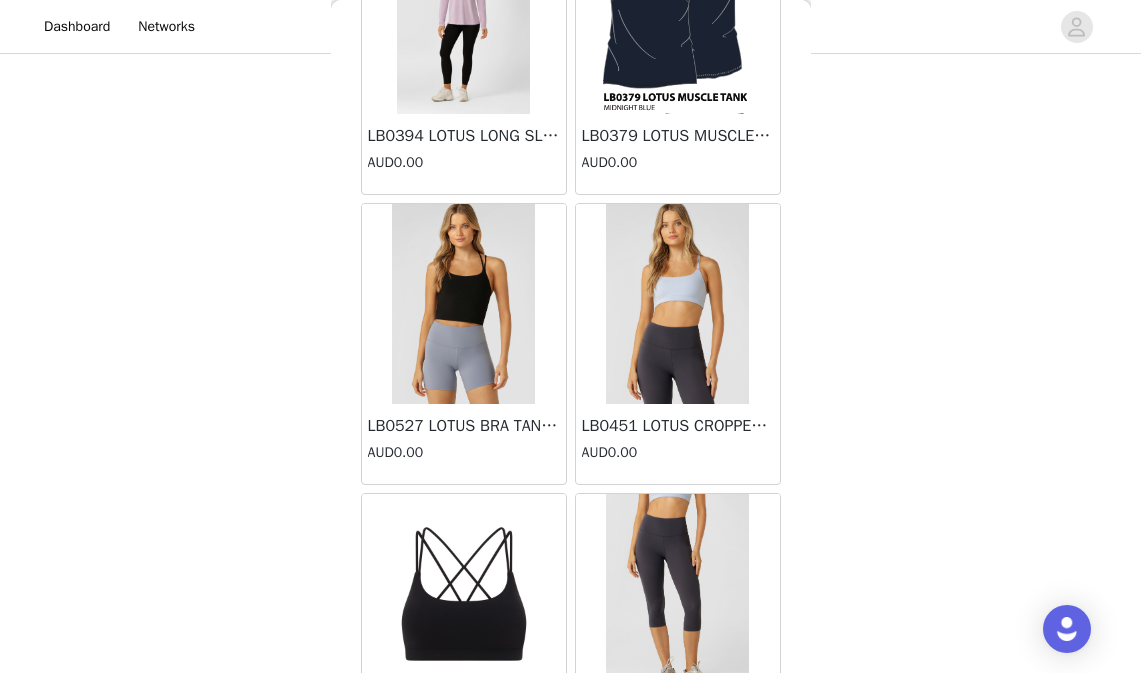 click on "LB0527 LOTUS BRA TANK COMBO" at bounding box center [464, 426] 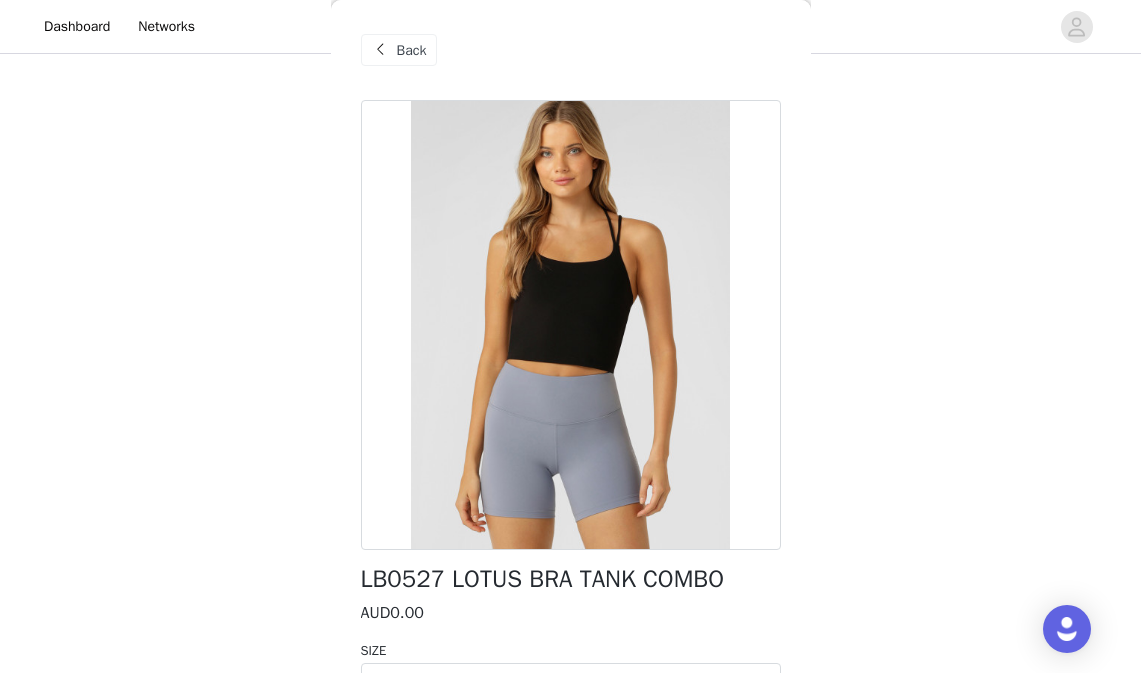 scroll, scrollTop: 113, scrollLeft: 0, axis: vertical 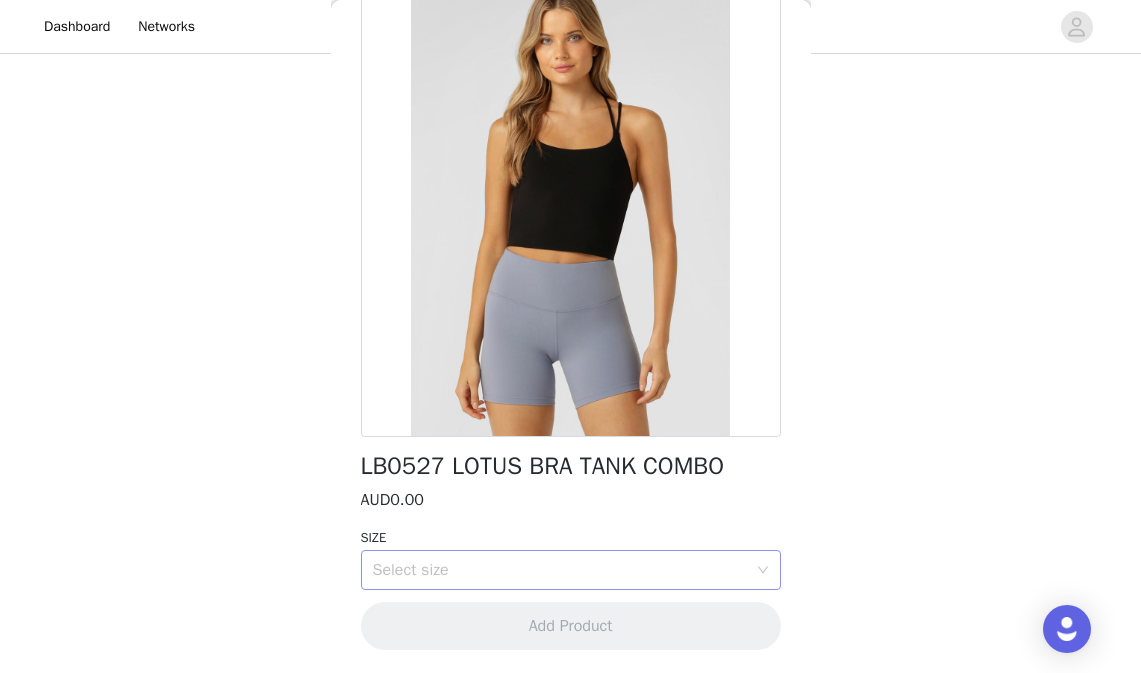 click on "Select size" at bounding box center [560, 570] 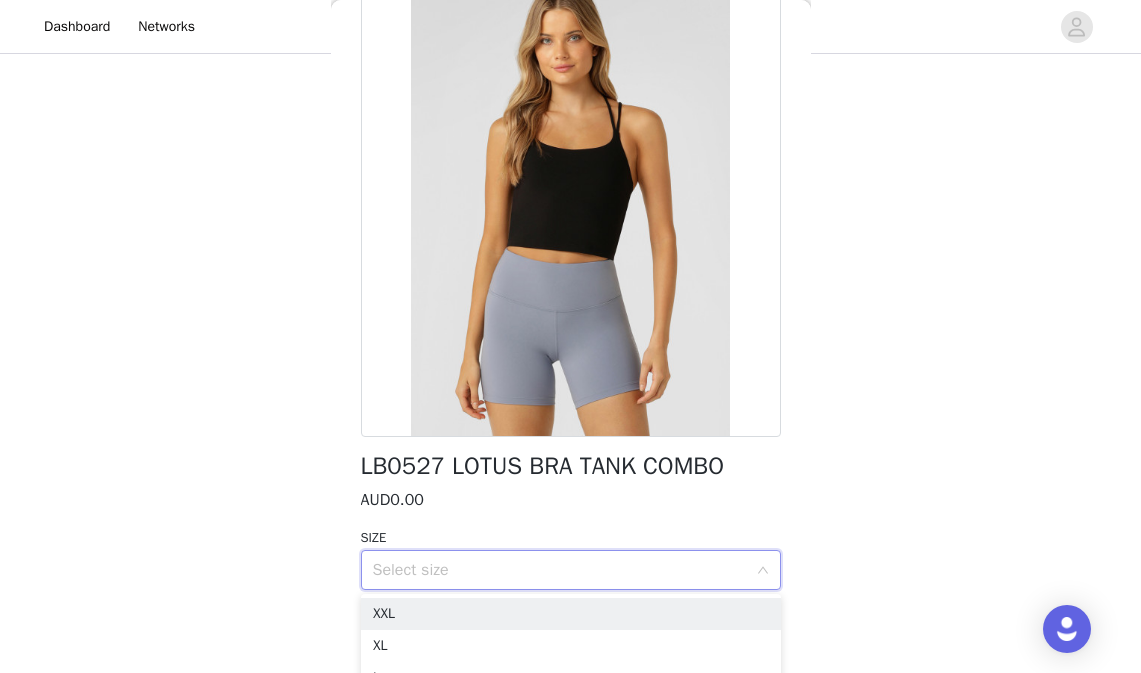 scroll, scrollTop: 529, scrollLeft: 0, axis: vertical 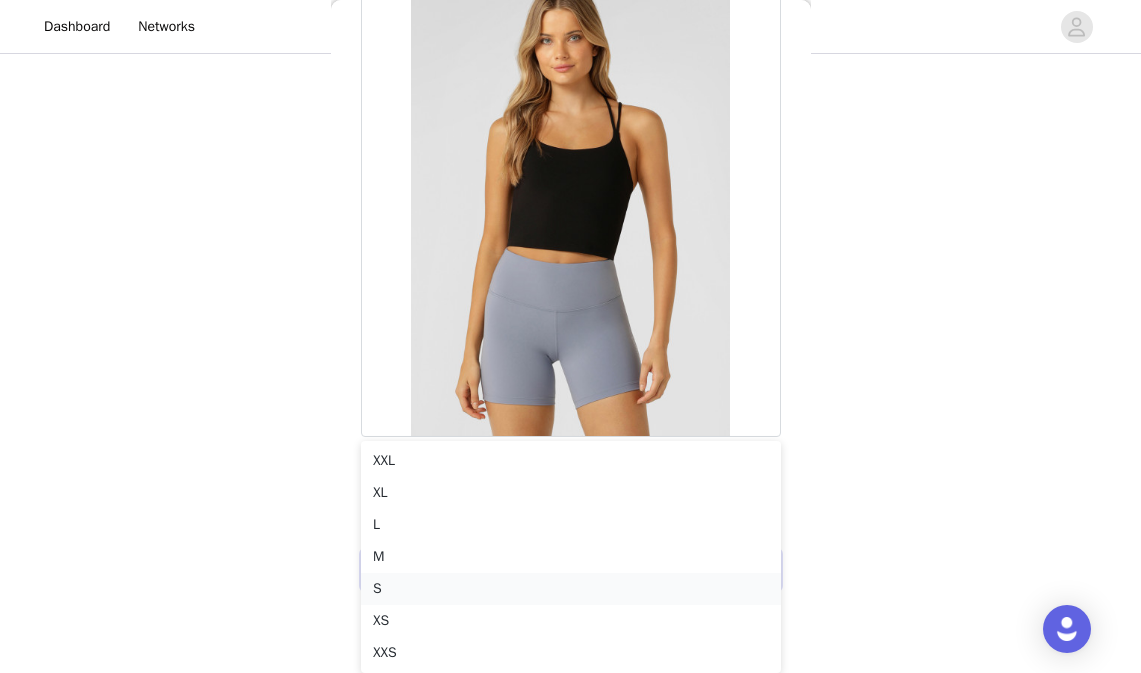 click on "S" at bounding box center (571, 589) 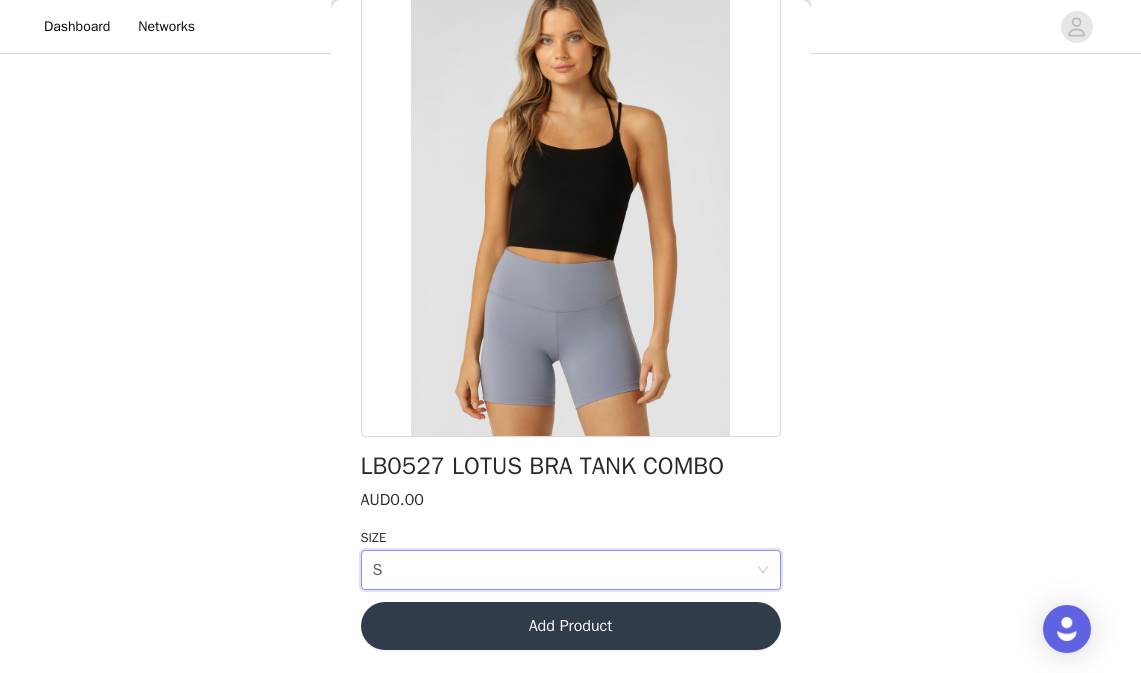 scroll, scrollTop: 376, scrollLeft: 0, axis: vertical 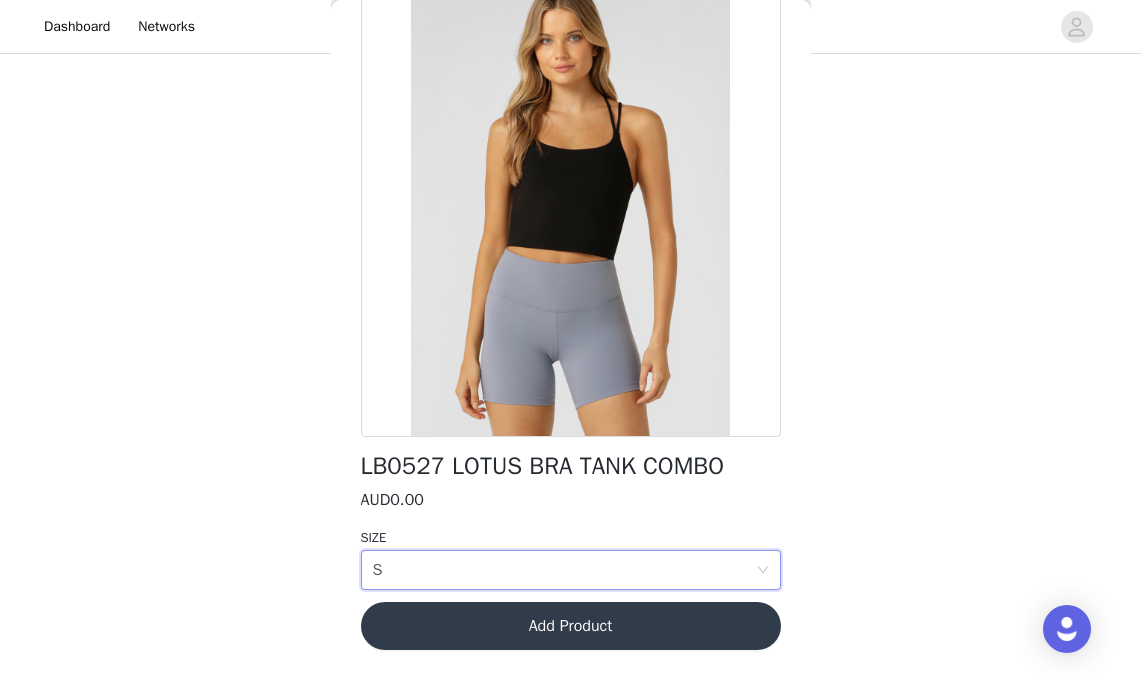 click on "Add Product" at bounding box center [571, 626] 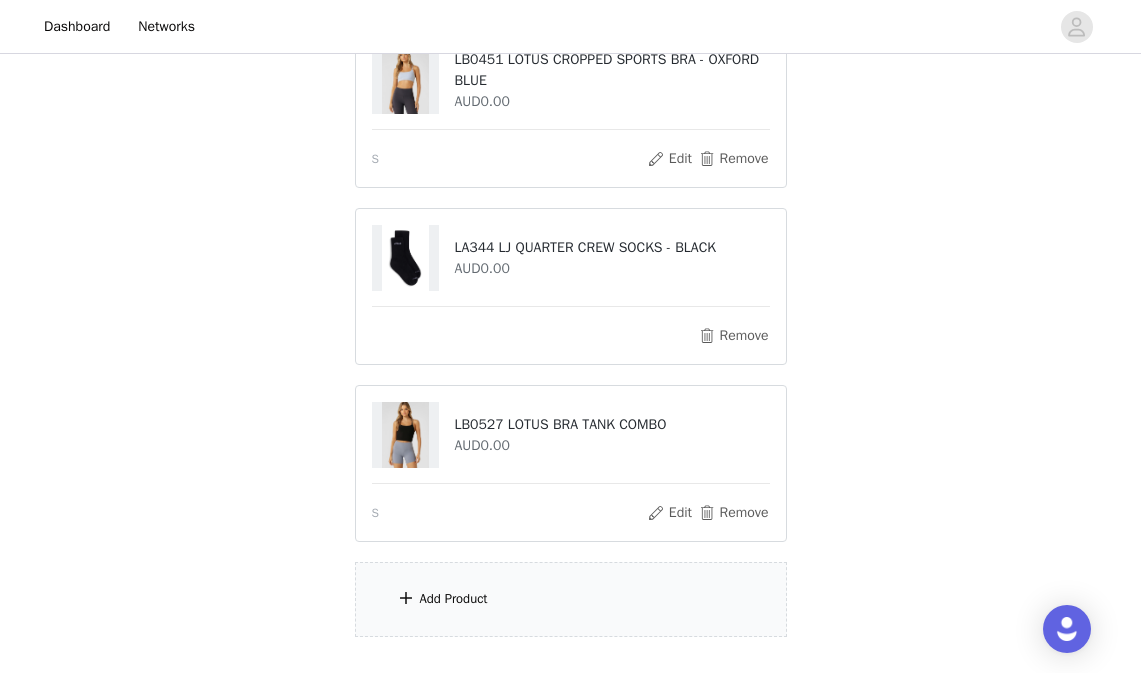 scroll, scrollTop: 471, scrollLeft: 0, axis: vertical 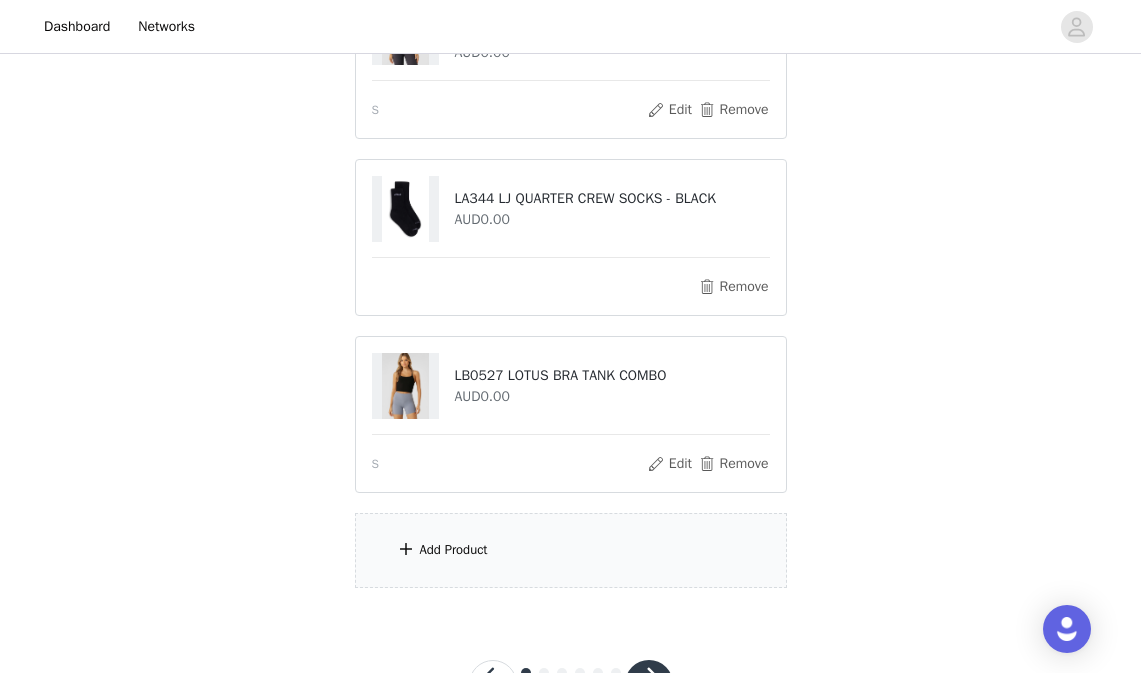 click on "Add Product" at bounding box center [571, 550] 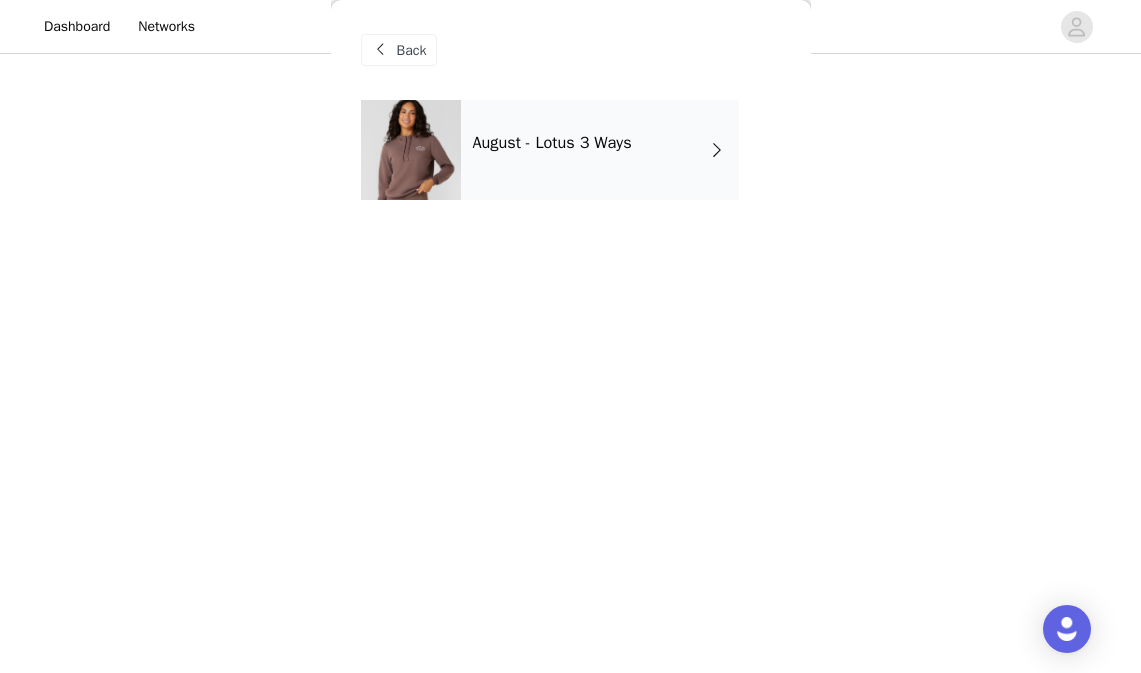 click on "August - Lotus 3 Ways" at bounding box center (600, 150) 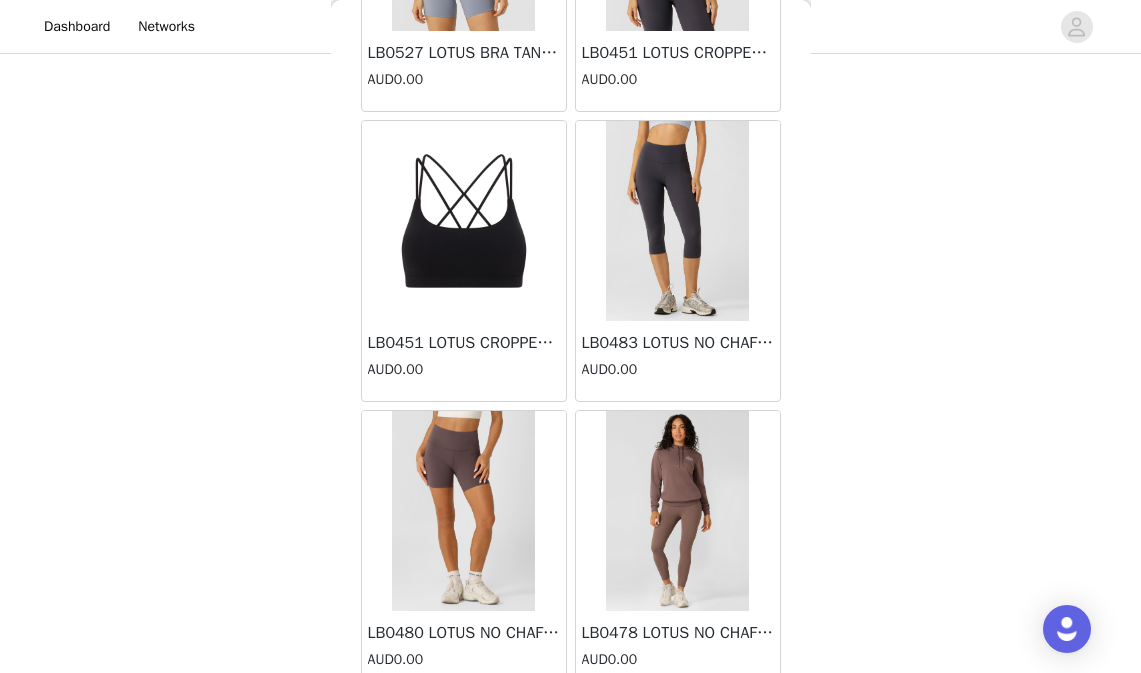 scroll, scrollTop: 1113, scrollLeft: 0, axis: vertical 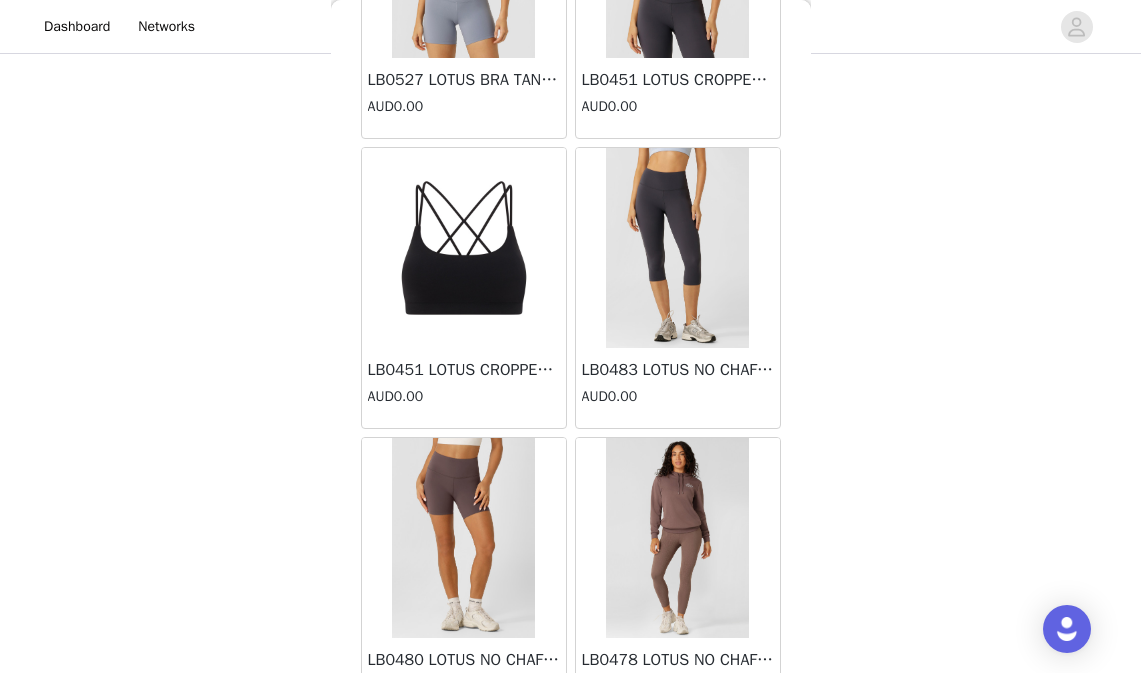 click at bounding box center (464, 248) 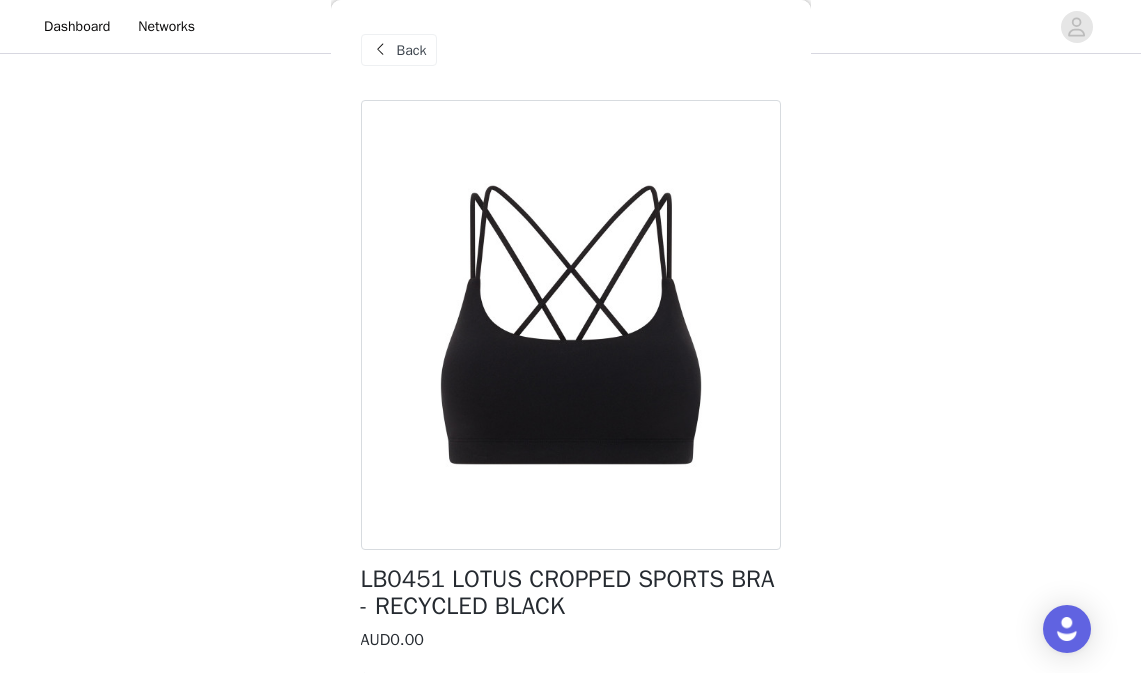 scroll, scrollTop: 140, scrollLeft: 0, axis: vertical 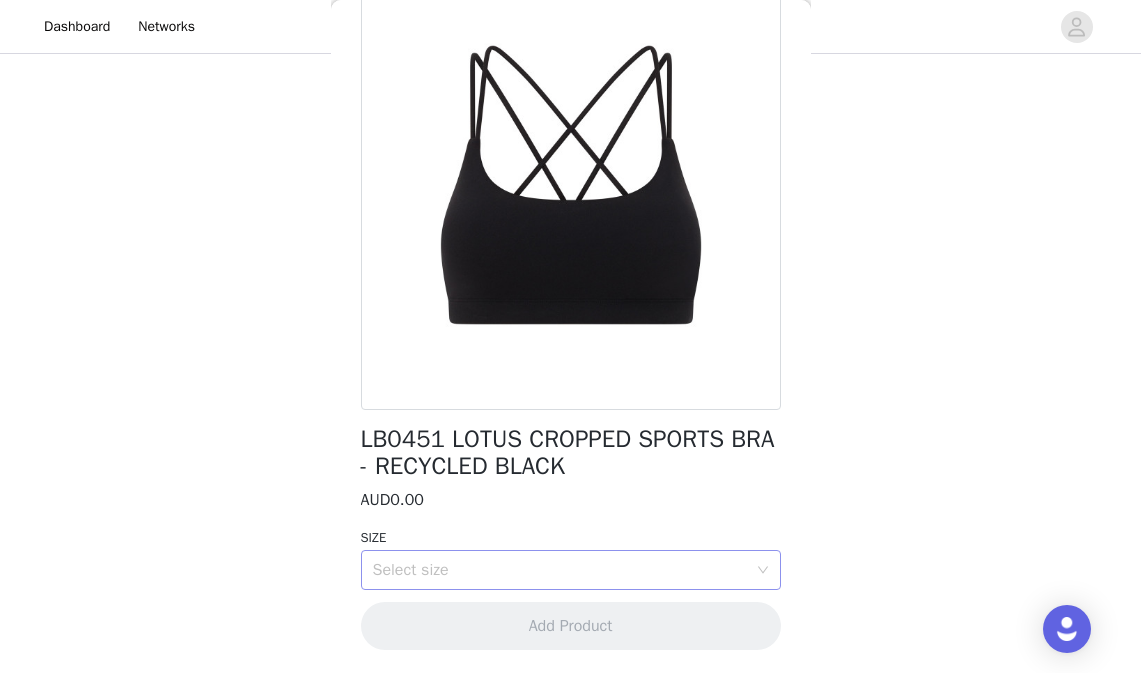 click on "Select size" at bounding box center (560, 570) 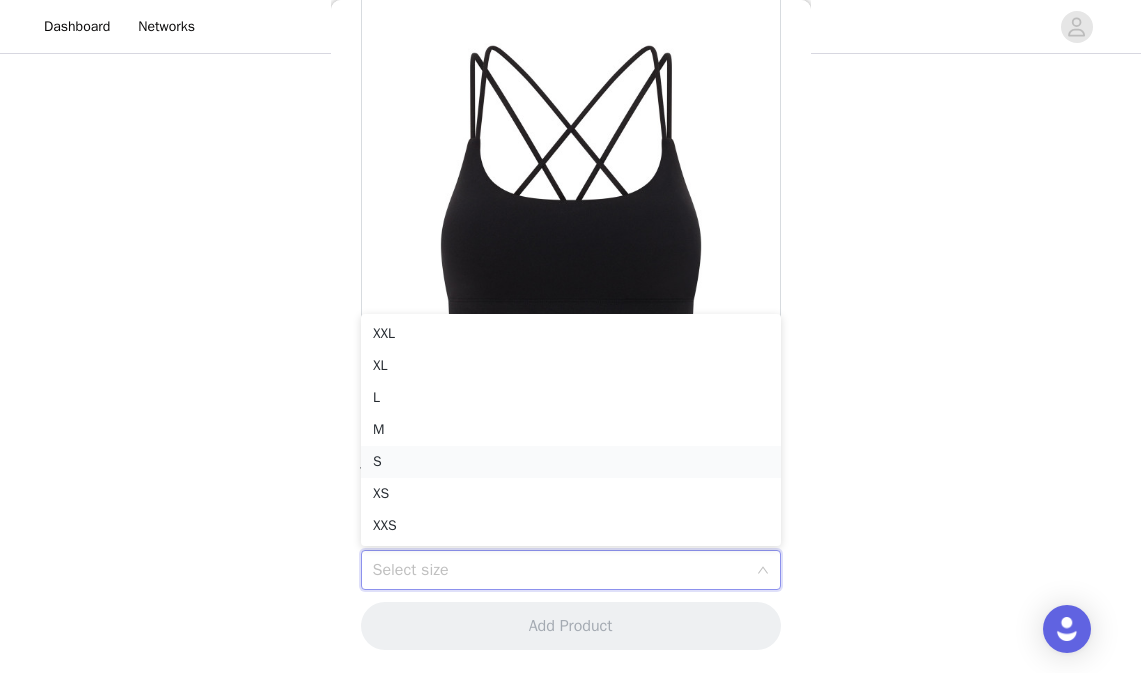click on "S" at bounding box center [571, 462] 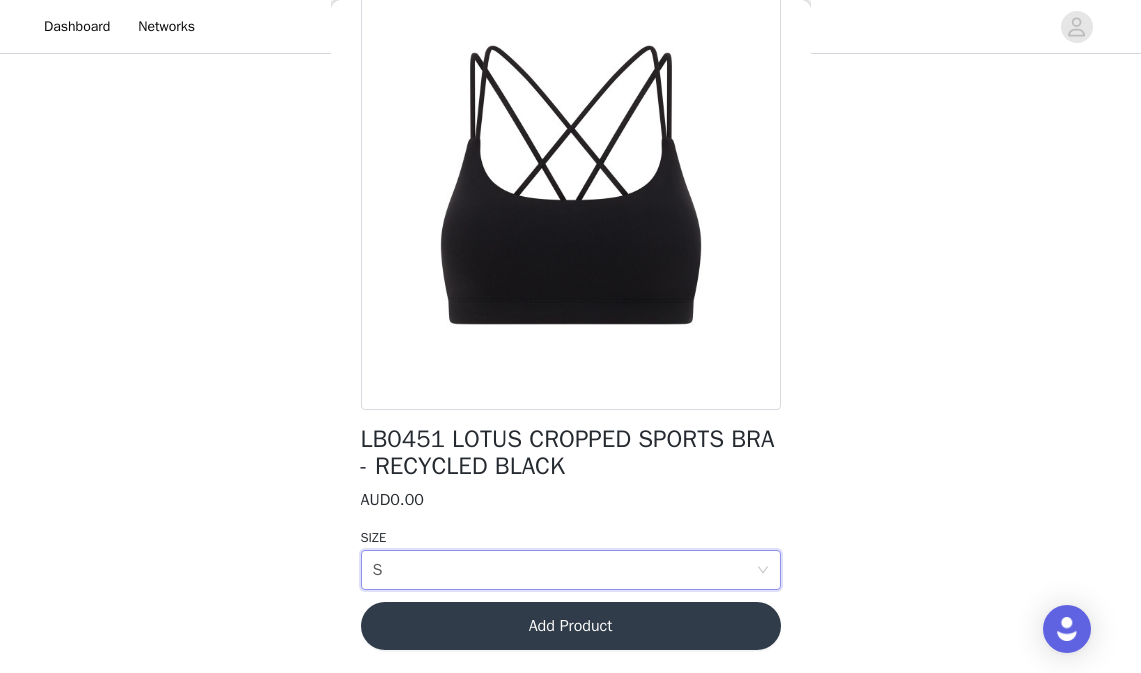 click on "Add Product" at bounding box center (571, 626) 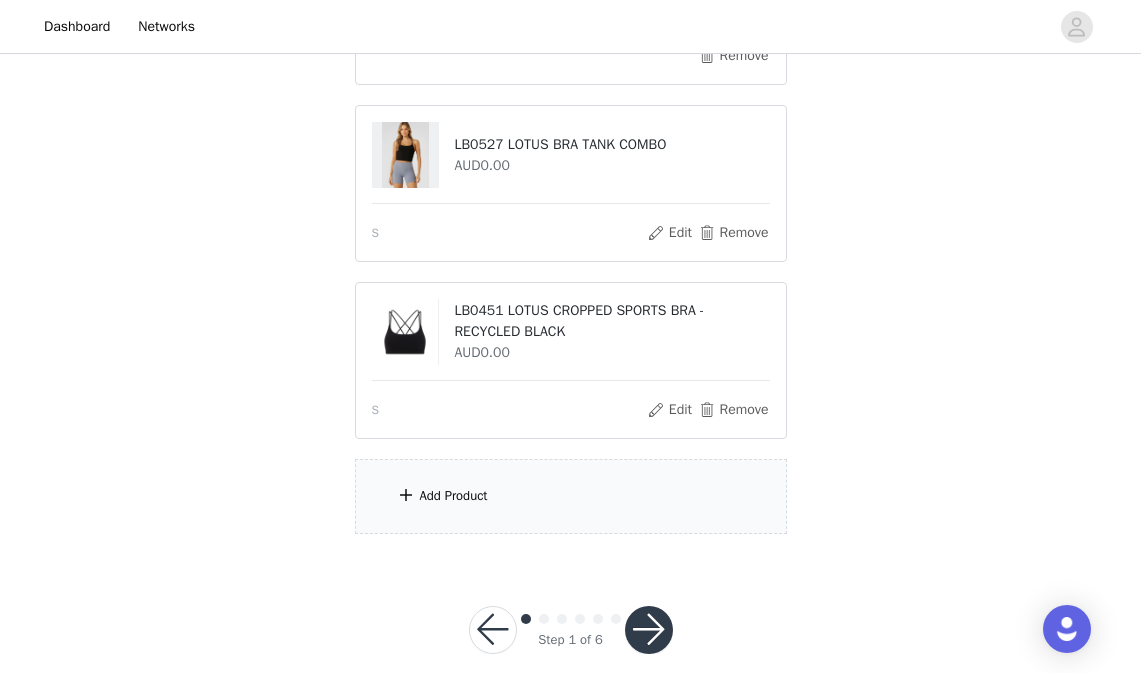 scroll, scrollTop: 730, scrollLeft: 0, axis: vertical 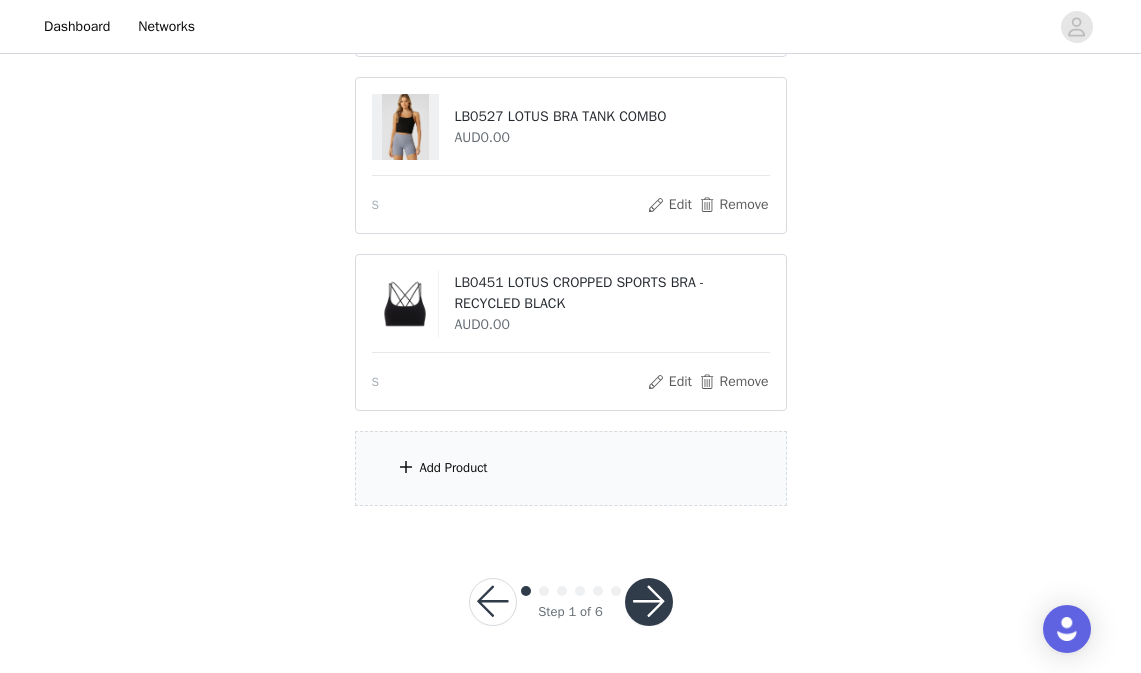 click on "Add Product" at bounding box center [454, 468] 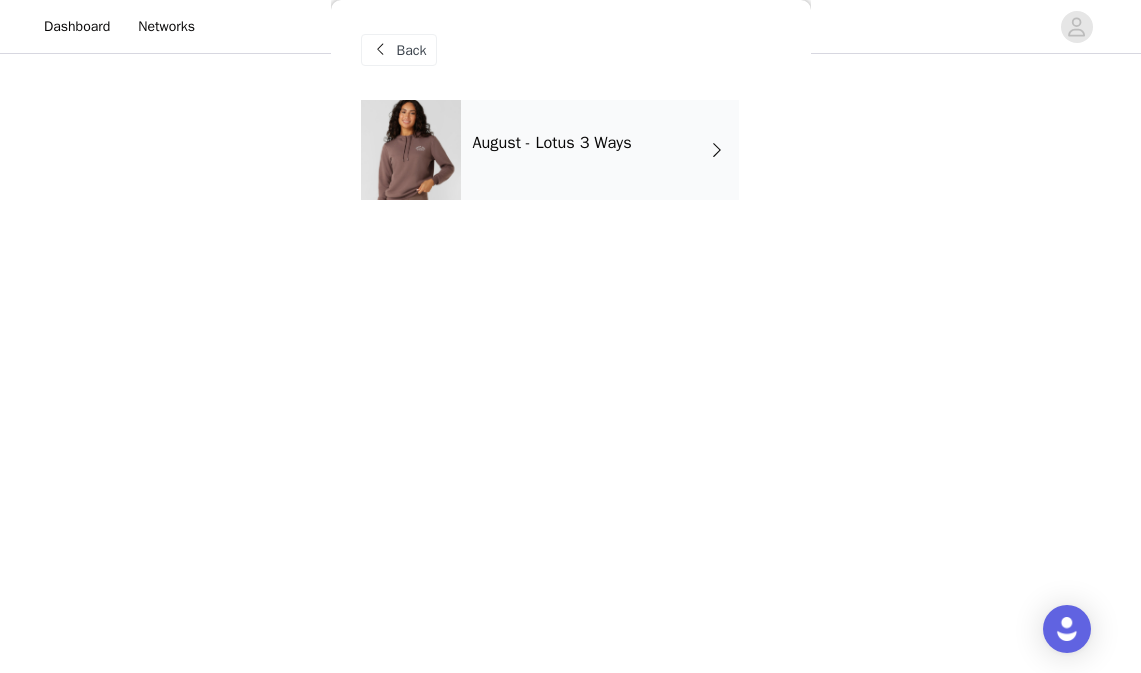 click on "August - Lotus 3 Ways" at bounding box center (600, 150) 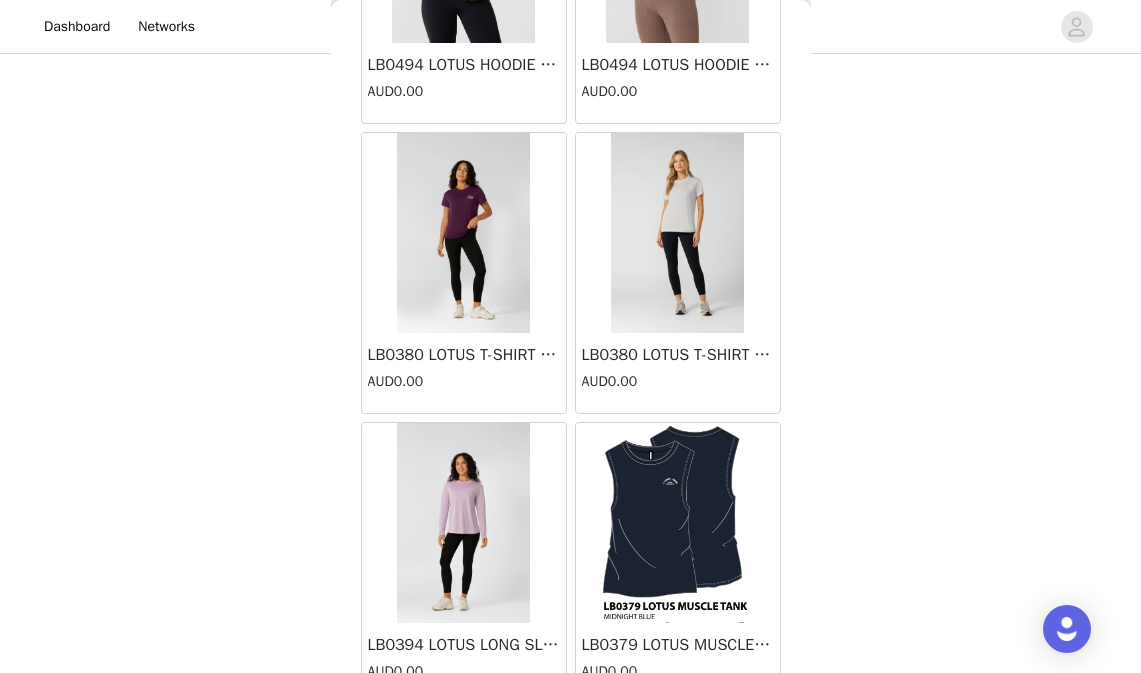 scroll, scrollTop: 262, scrollLeft: 0, axis: vertical 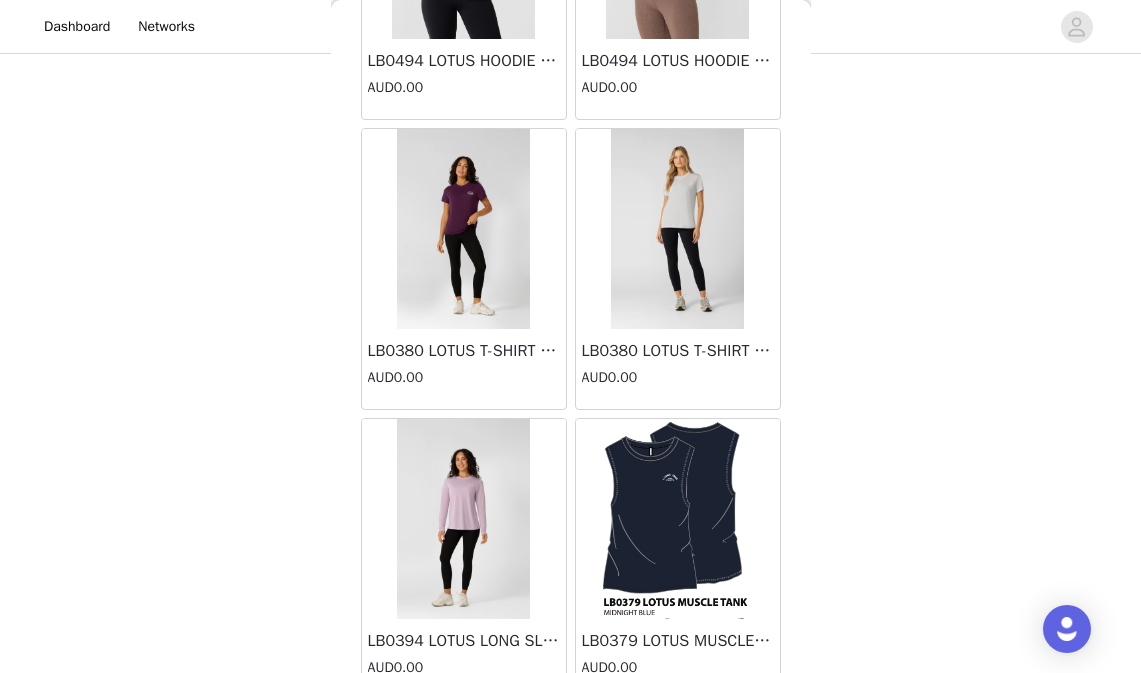 click at bounding box center [677, 229] 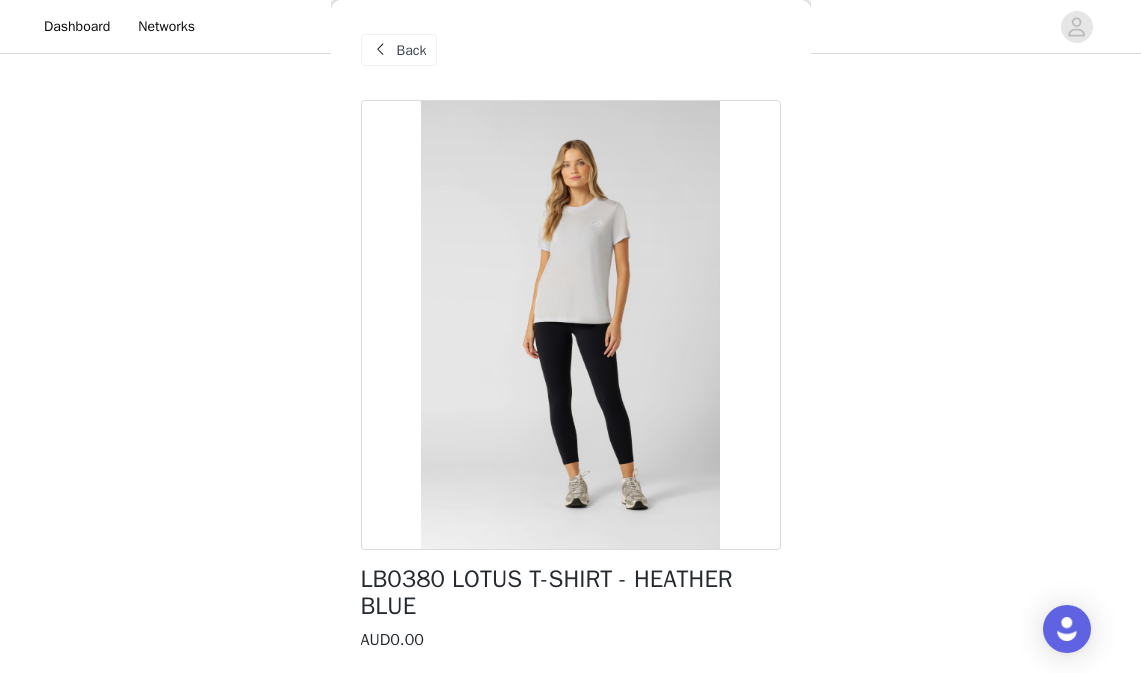 scroll, scrollTop: 140, scrollLeft: 0, axis: vertical 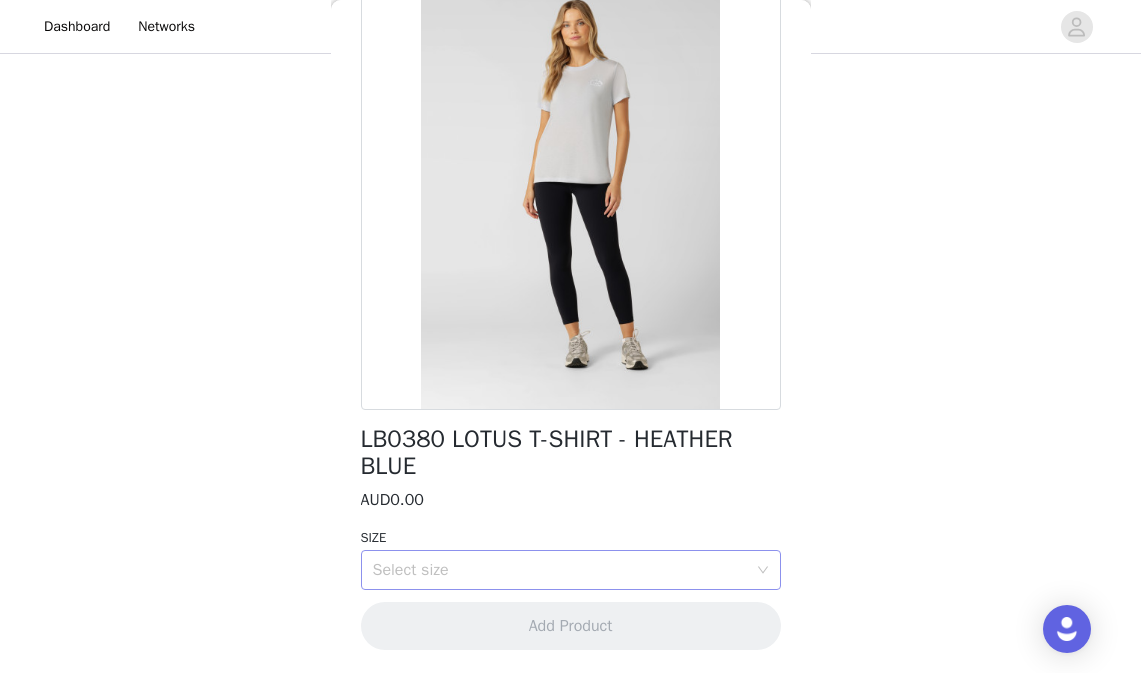 click on "Select size" at bounding box center (560, 570) 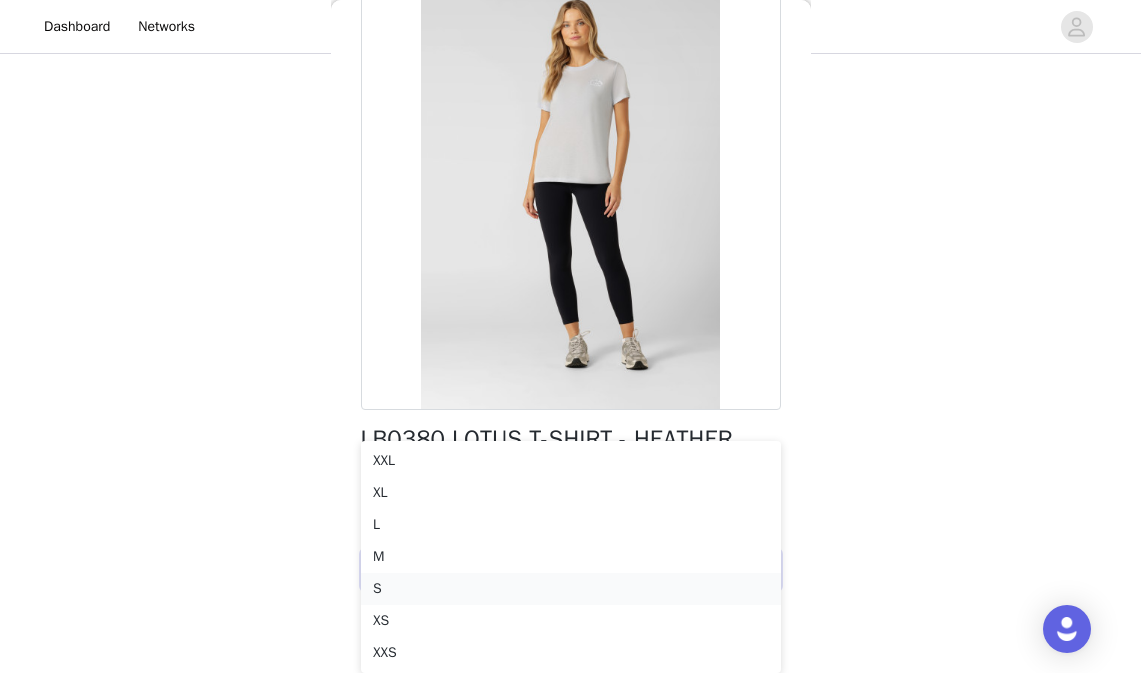 click on "S" at bounding box center [571, 589] 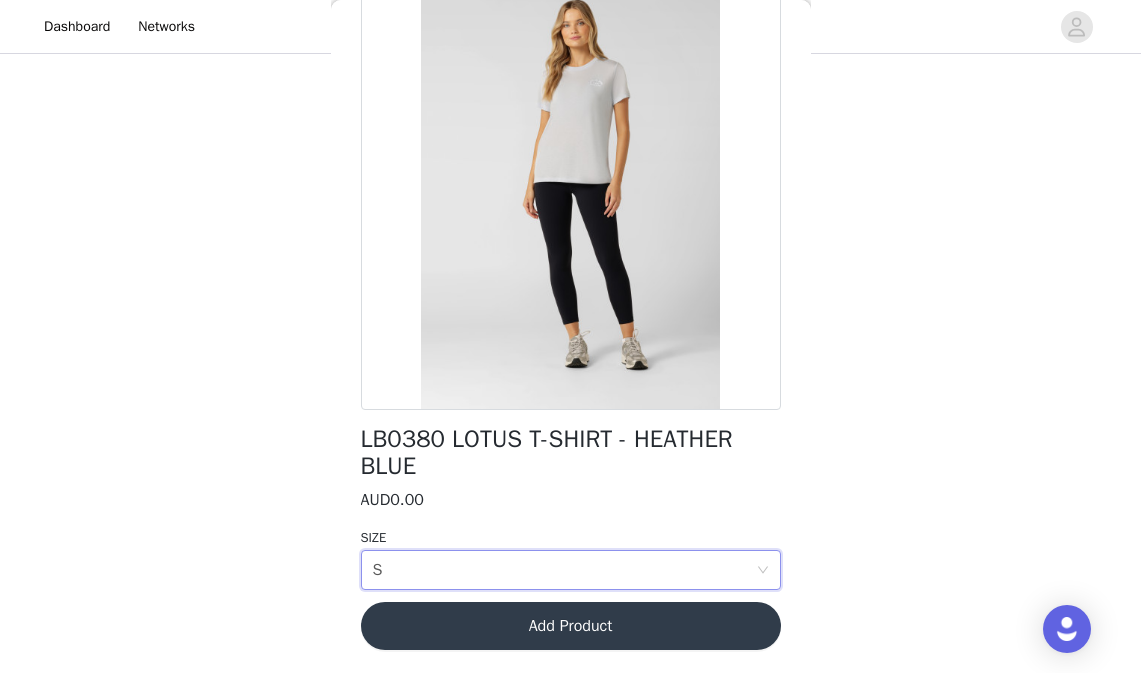scroll, scrollTop: 730, scrollLeft: 0, axis: vertical 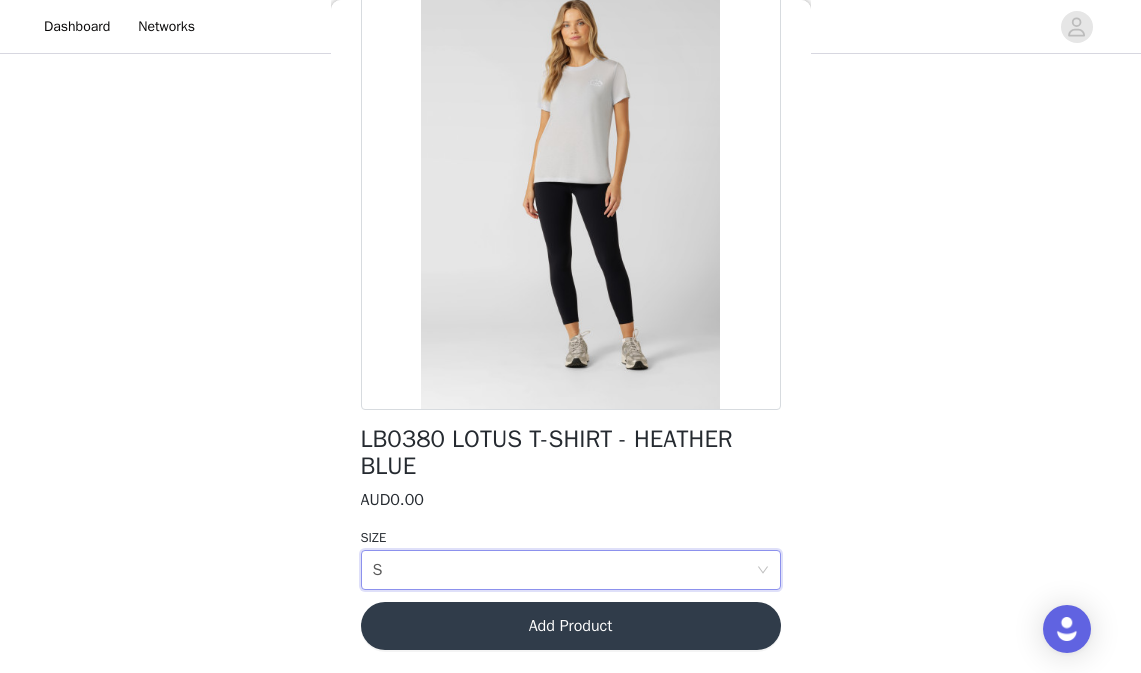 click on "Add Product" at bounding box center (571, 626) 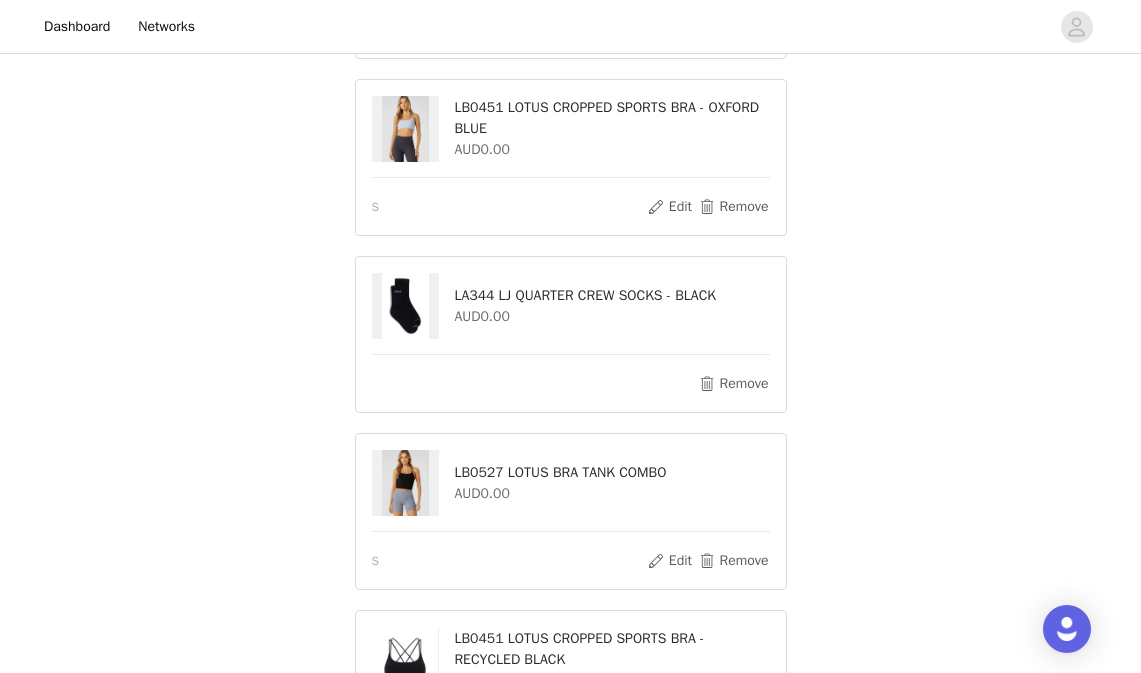 scroll, scrollTop: 778, scrollLeft: 0, axis: vertical 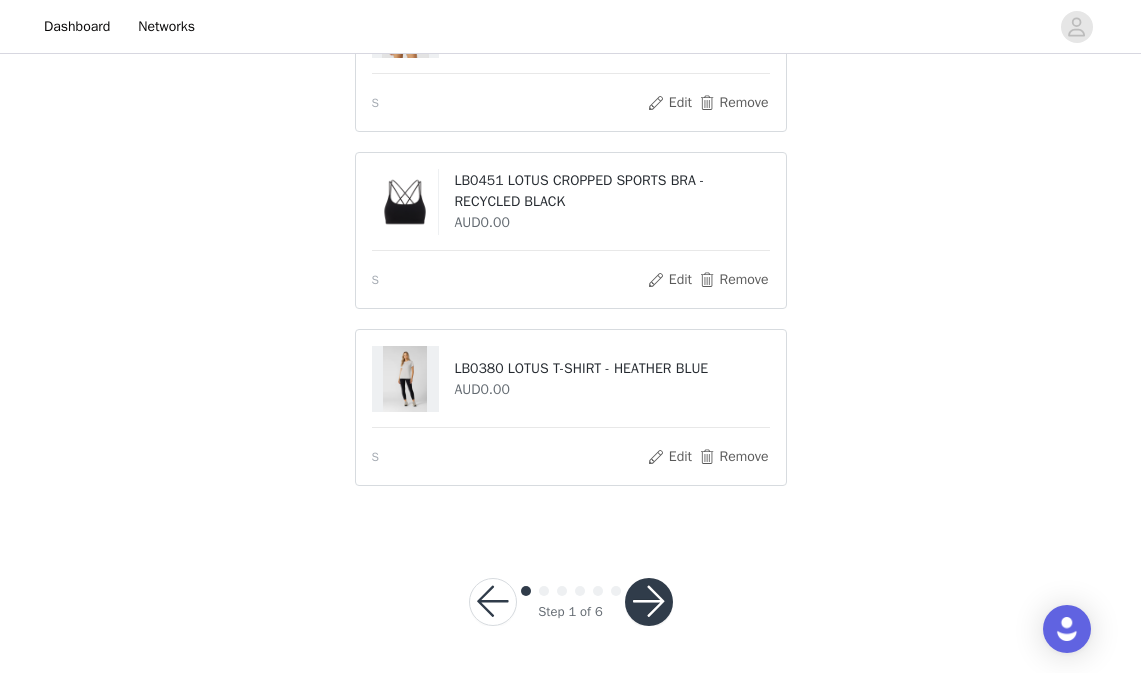 click at bounding box center [649, 602] 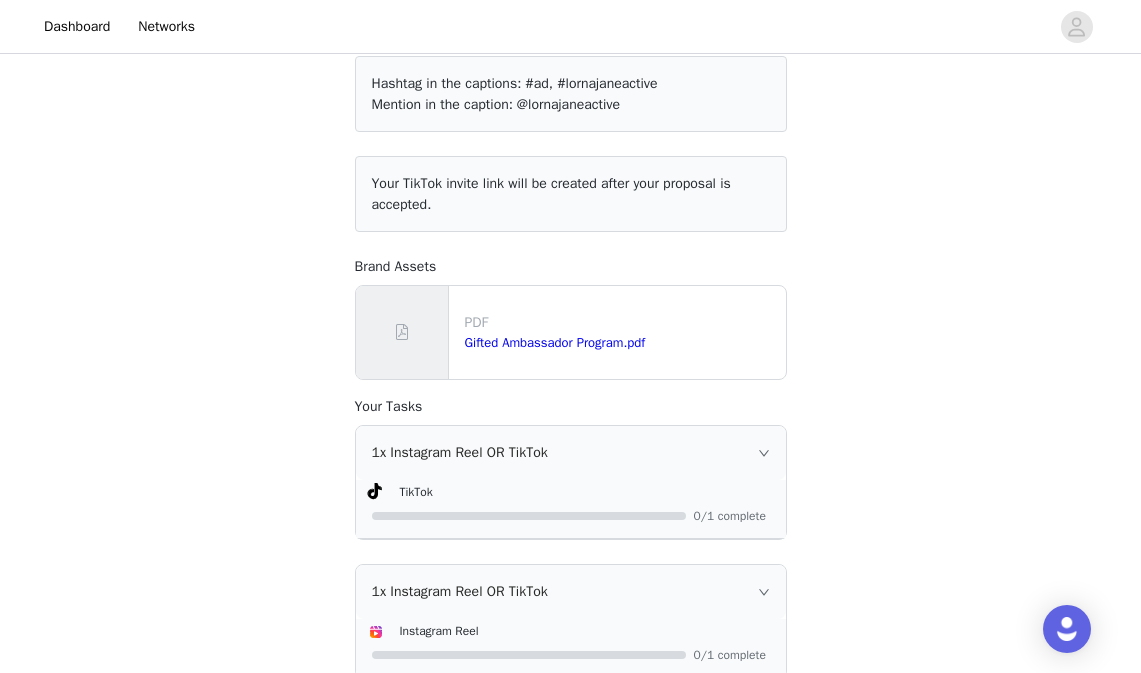 scroll, scrollTop: 356, scrollLeft: 0, axis: vertical 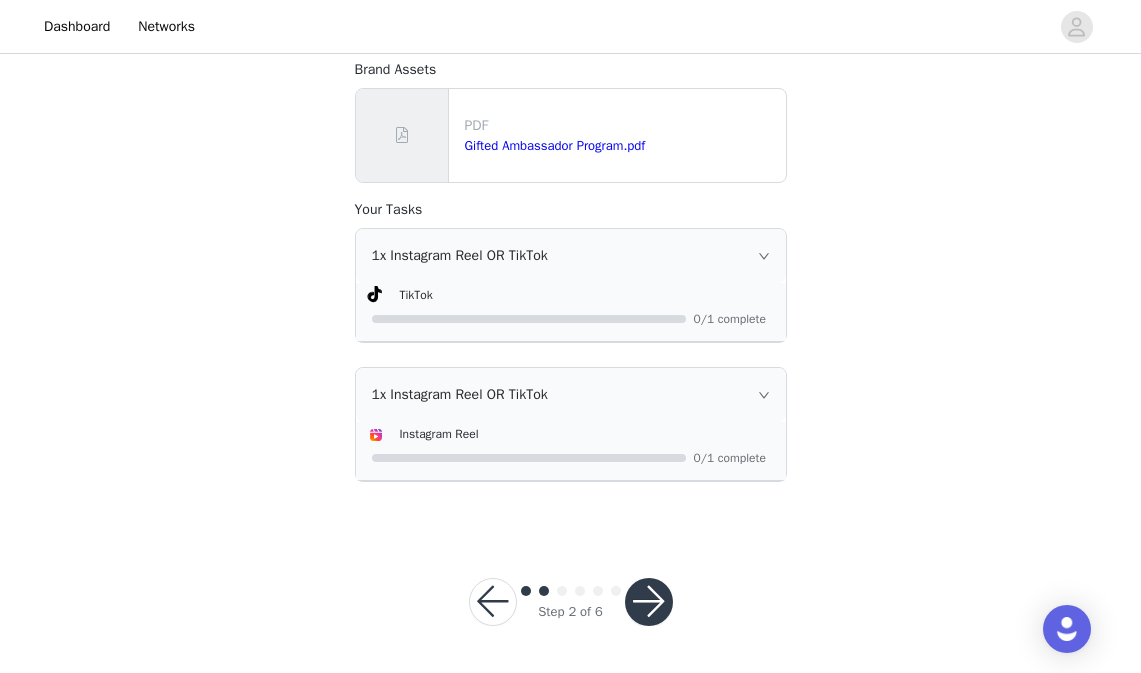 click at bounding box center (649, 602) 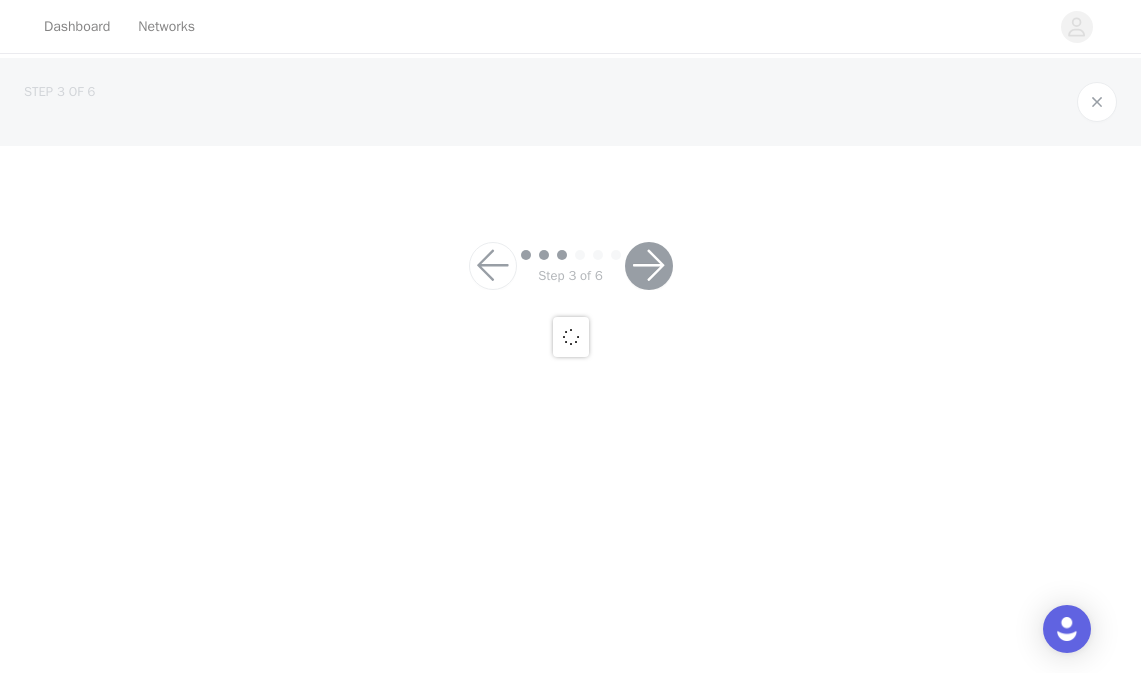 scroll, scrollTop: 0, scrollLeft: 0, axis: both 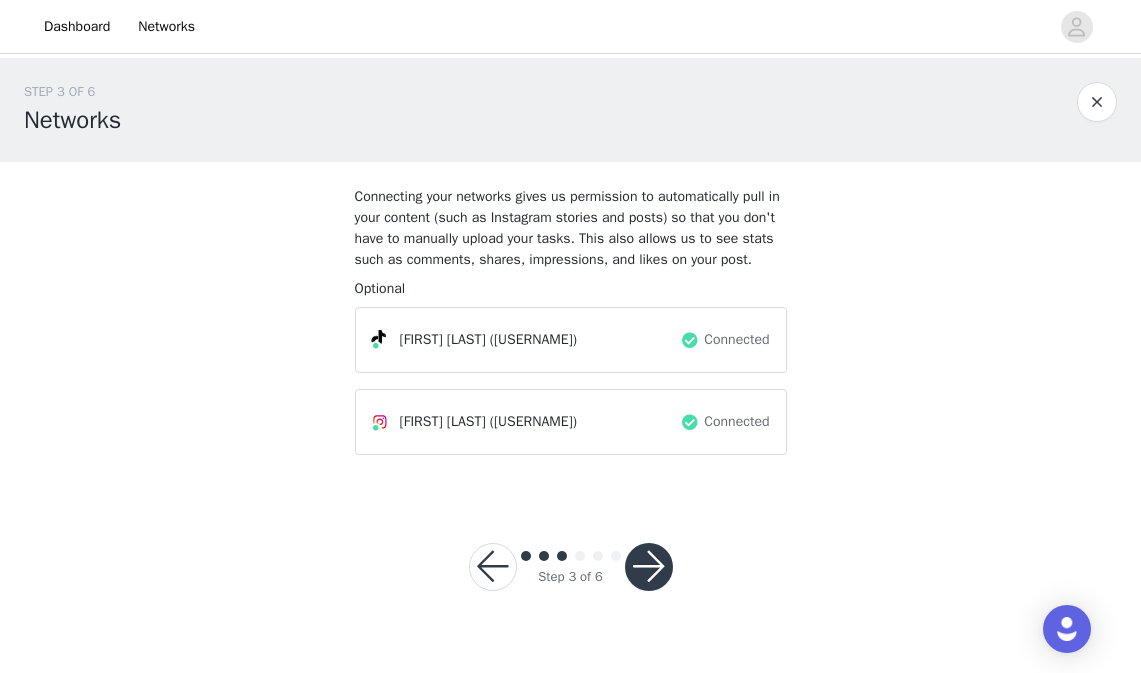 click on "Step 3 of 6" at bounding box center (571, 567) 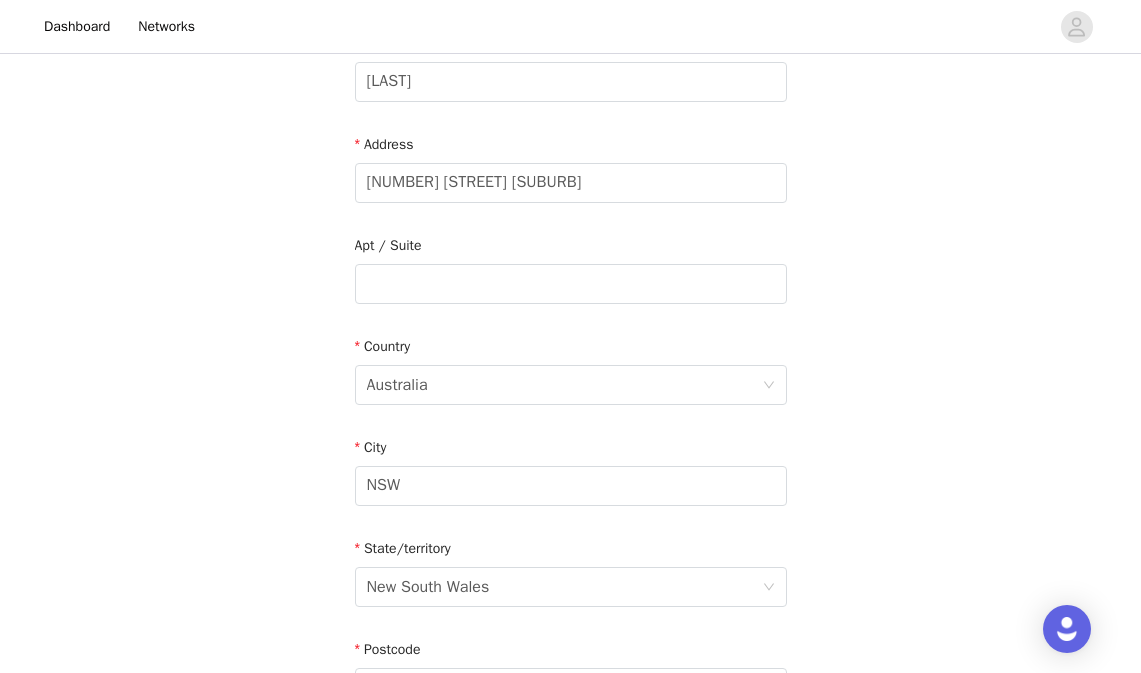 scroll, scrollTop: 690, scrollLeft: 0, axis: vertical 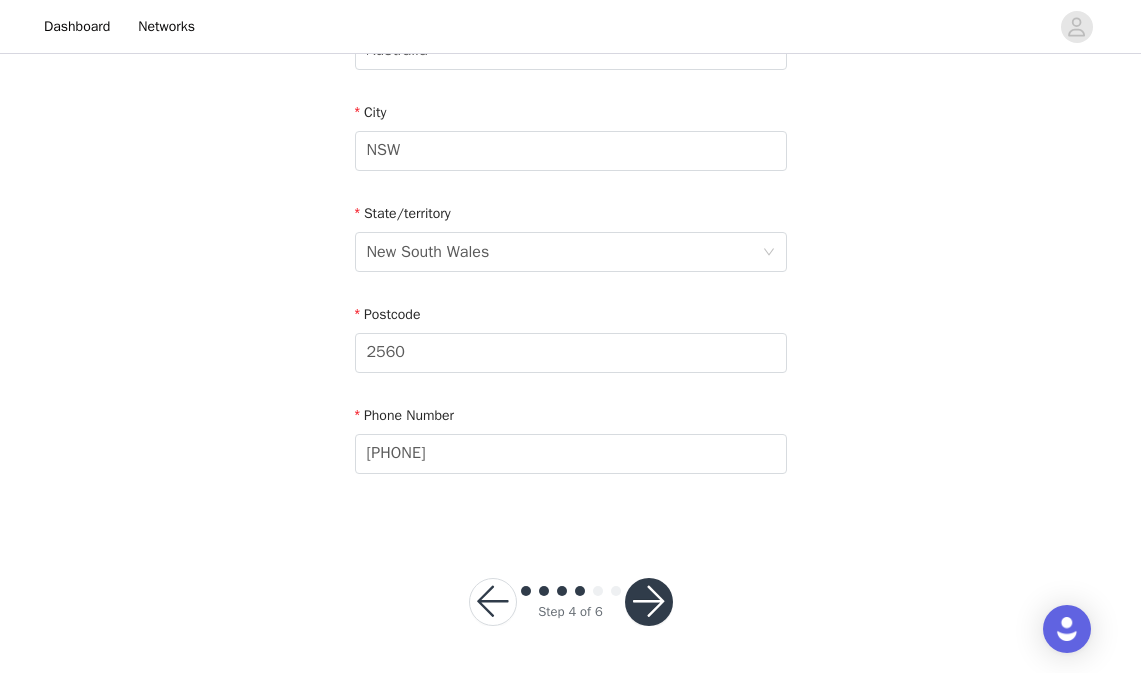 click at bounding box center (649, 602) 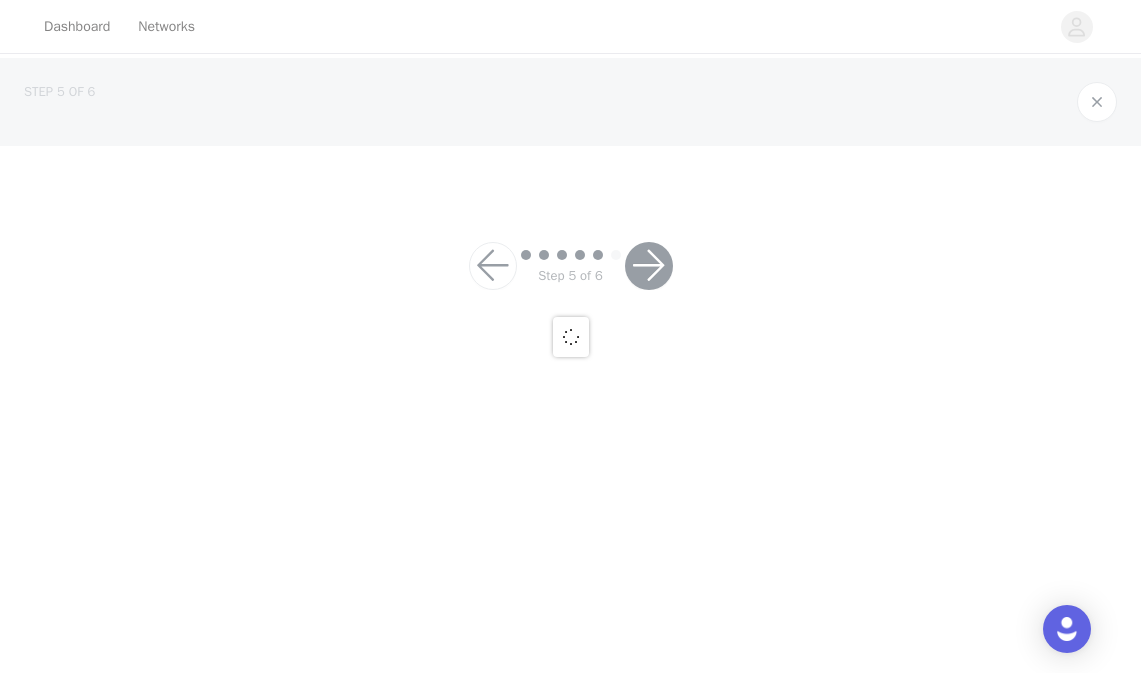 scroll, scrollTop: 0, scrollLeft: 0, axis: both 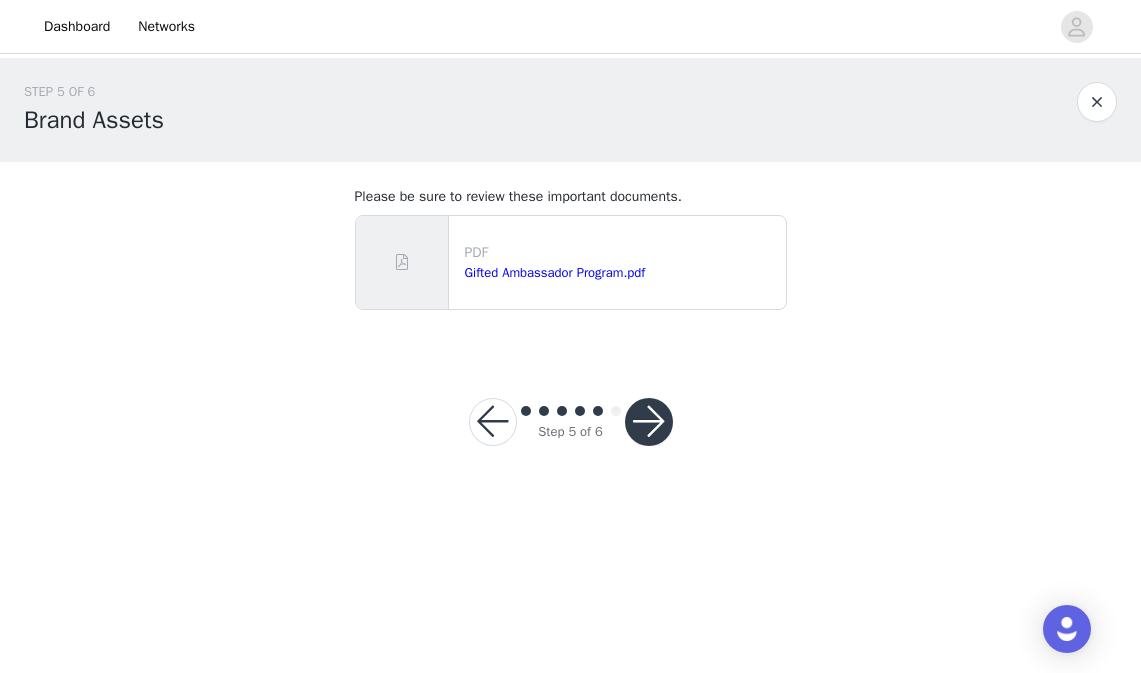 click at bounding box center [649, 422] 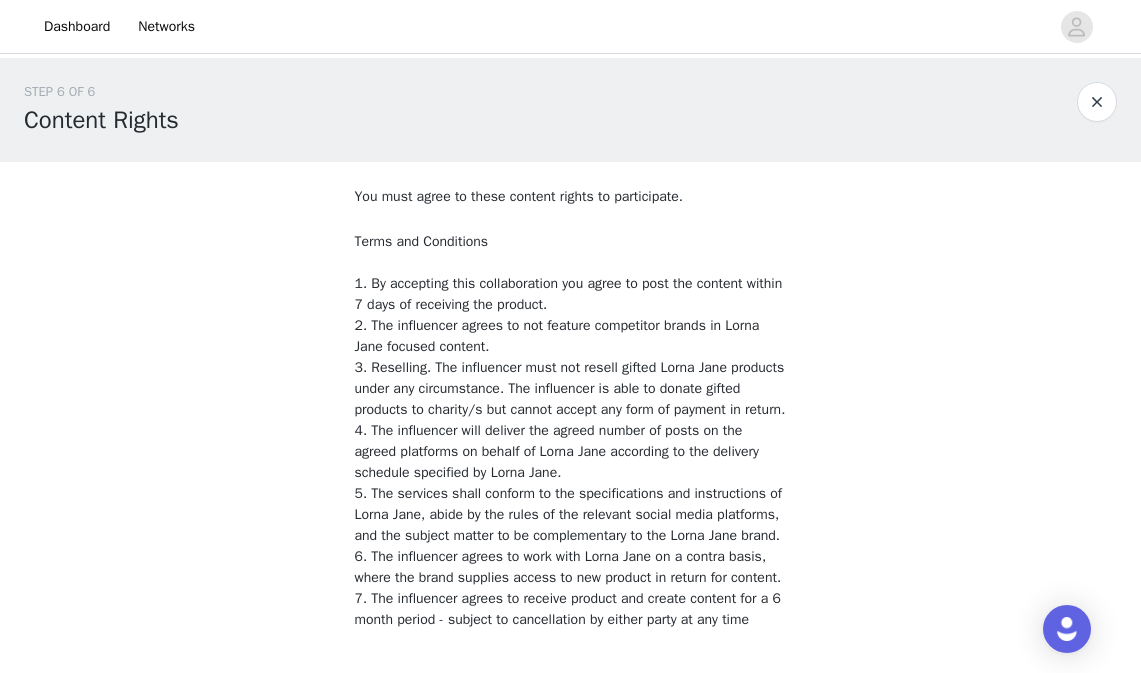 scroll, scrollTop: 818, scrollLeft: 0, axis: vertical 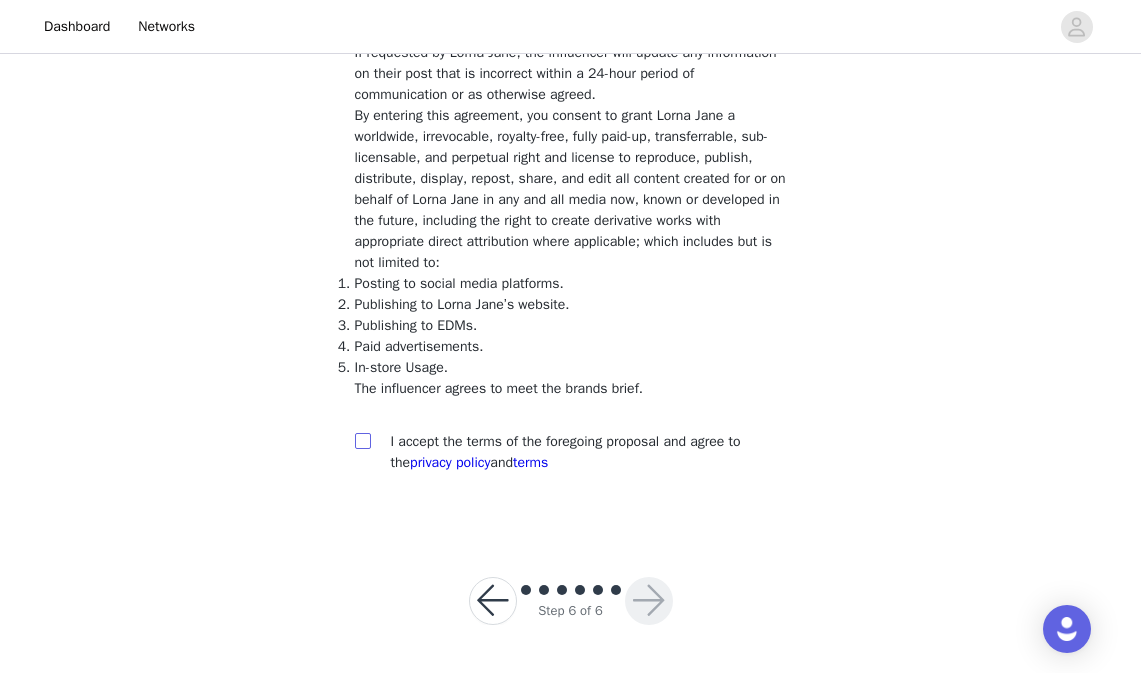 click at bounding box center (362, 440) 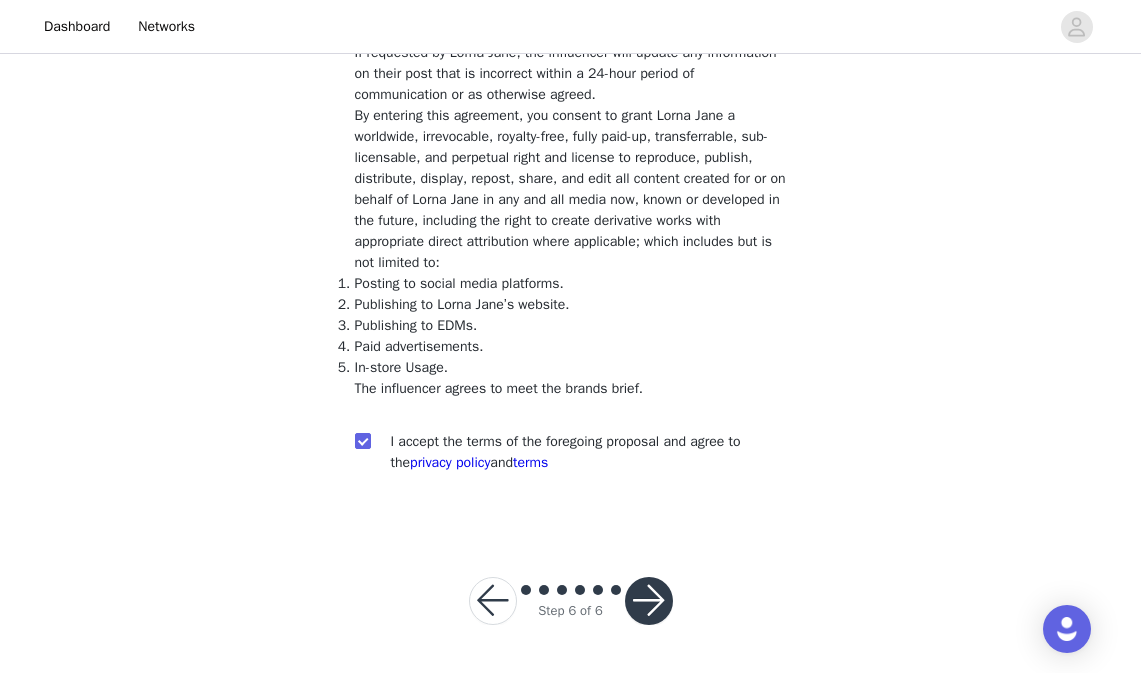 click at bounding box center (649, 601) 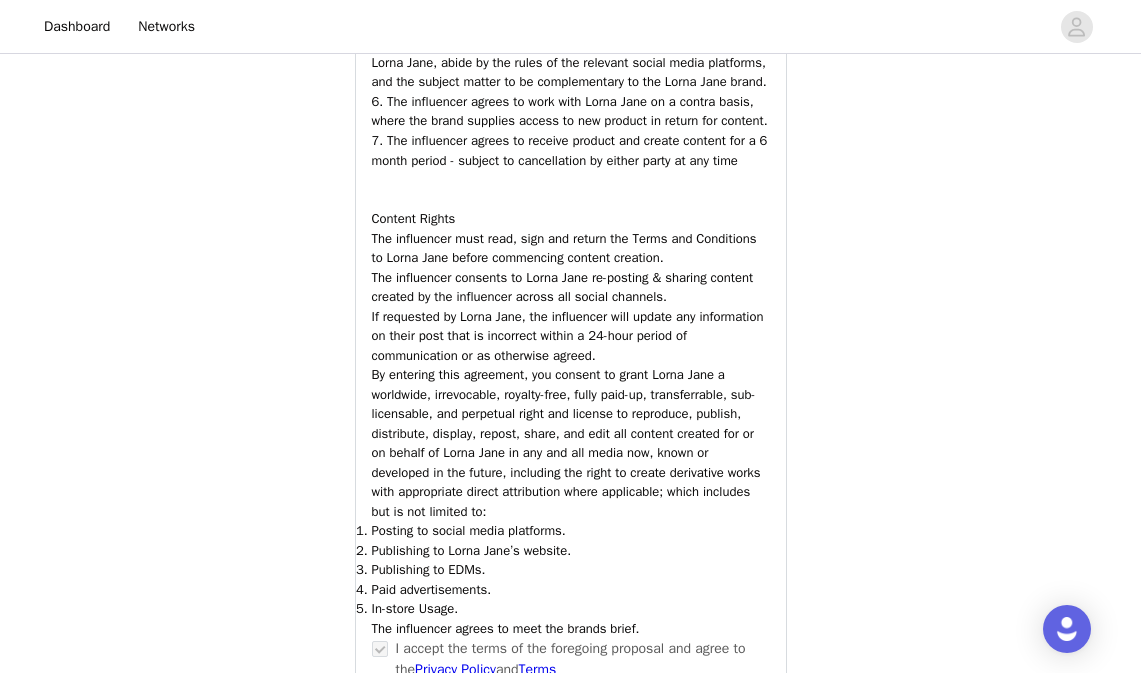scroll, scrollTop: 2597, scrollLeft: 0, axis: vertical 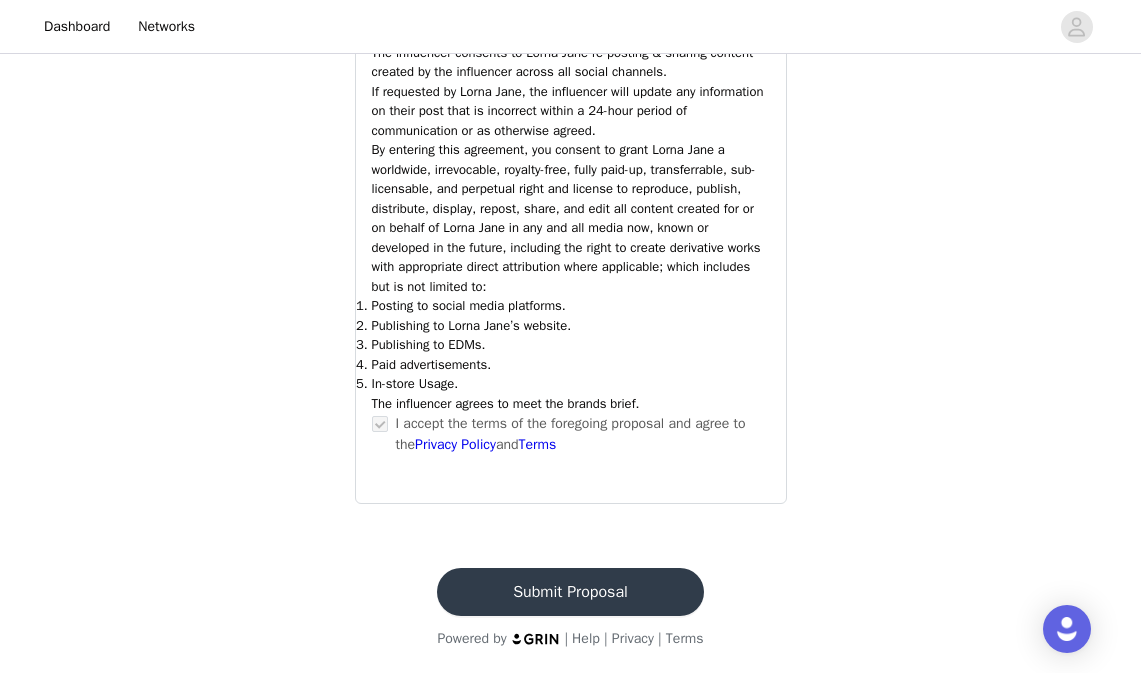 click on "Submit Proposal" at bounding box center (570, 592) 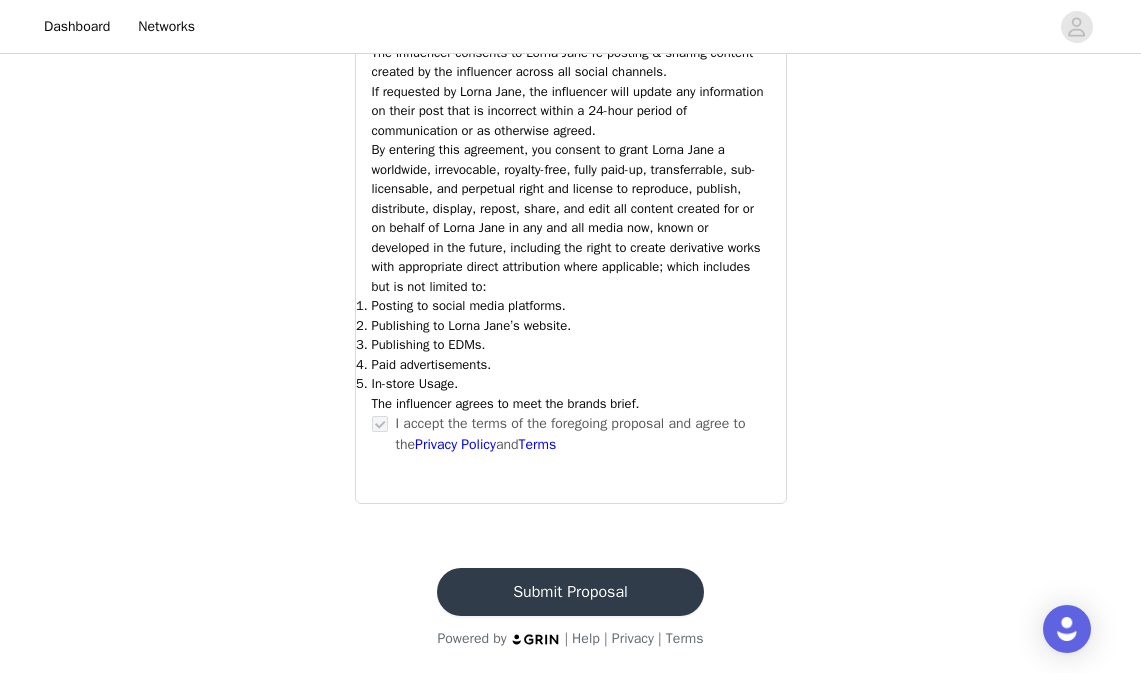 scroll, scrollTop: 0, scrollLeft: 0, axis: both 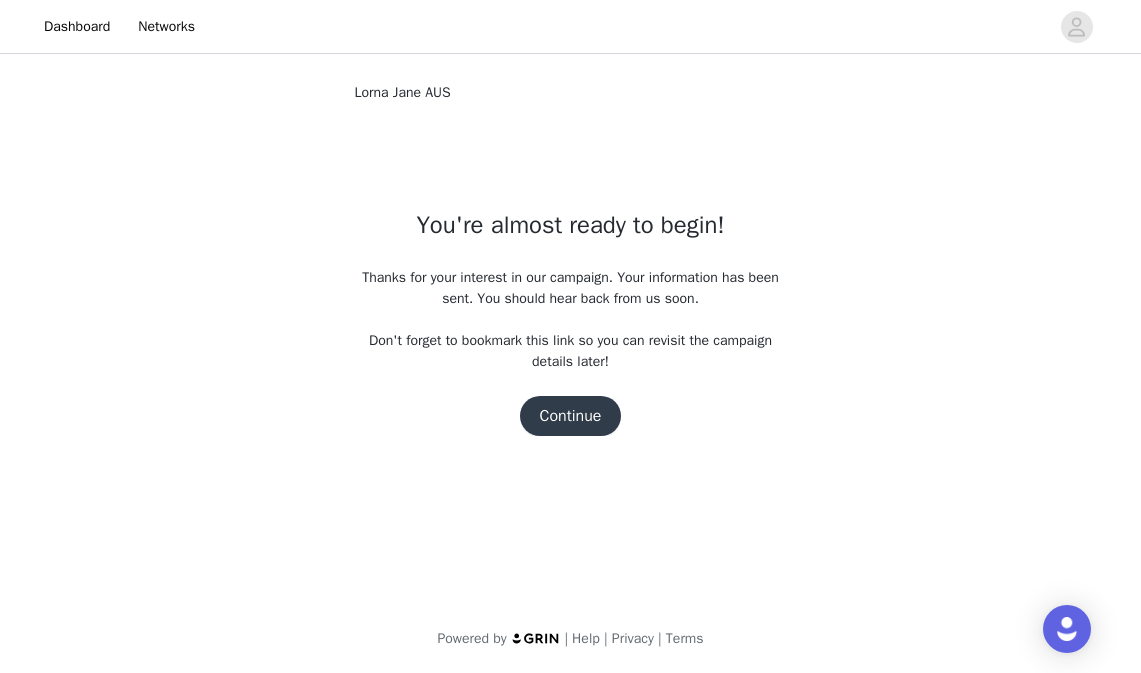 click on "Continue" at bounding box center (571, 416) 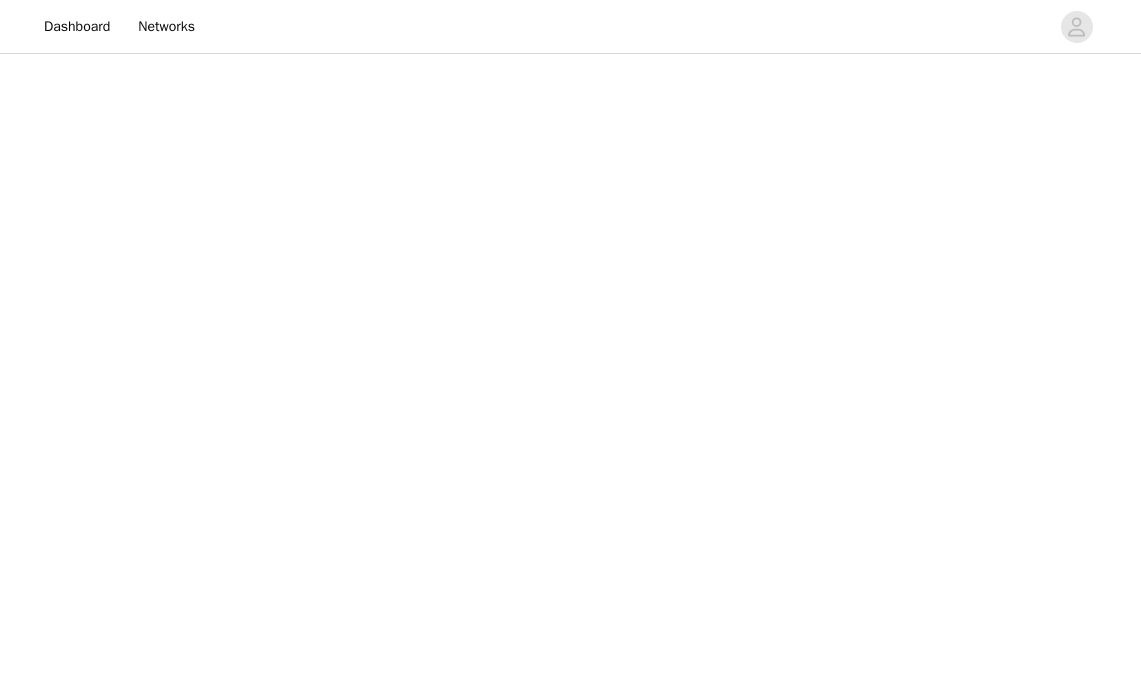 scroll, scrollTop: 0, scrollLeft: 0, axis: both 